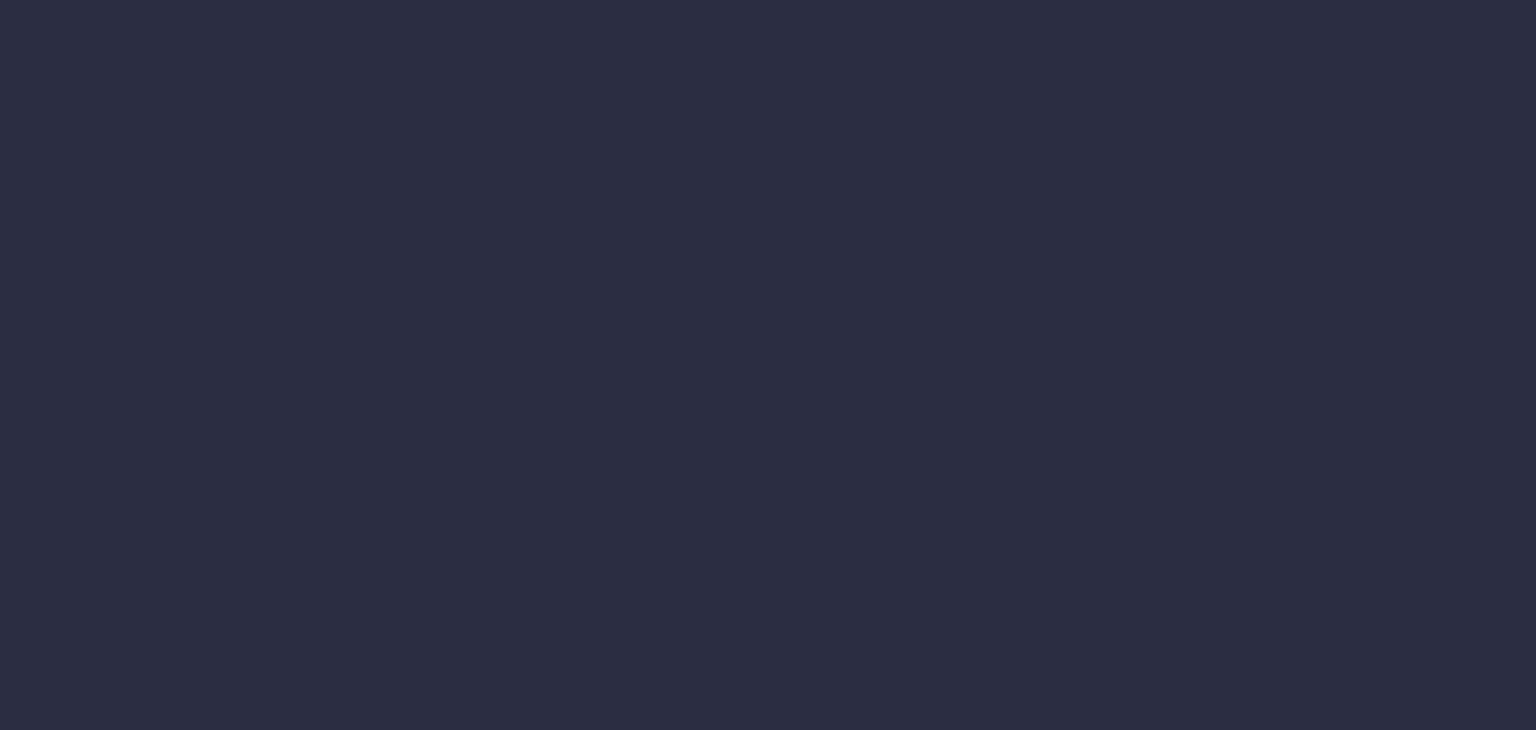 scroll, scrollTop: 0, scrollLeft: 0, axis: both 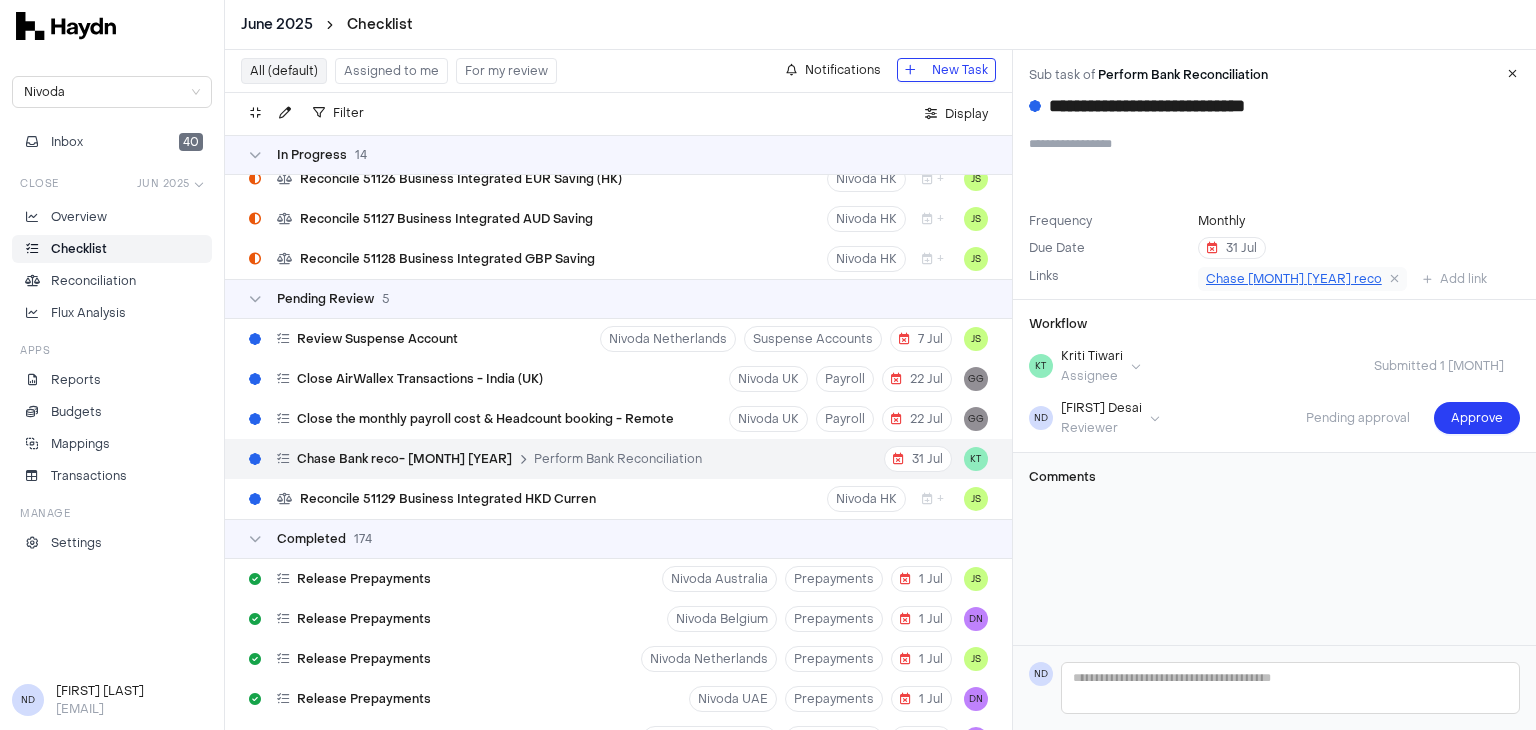 click on "Chase [MONTH] [YEAR] reco" at bounding box center [1294, 279] 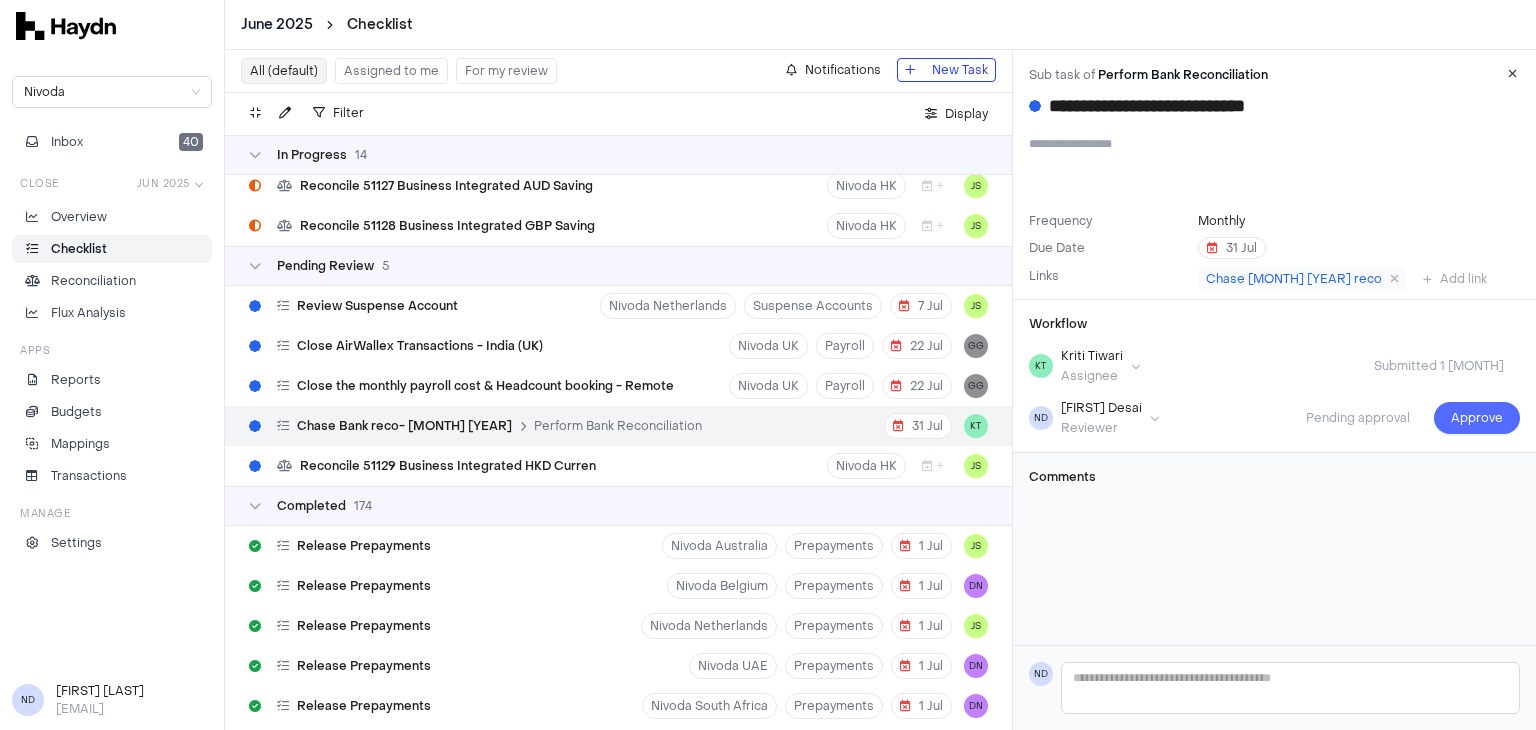 click on "Approve" at bounding box center (1477, 418) 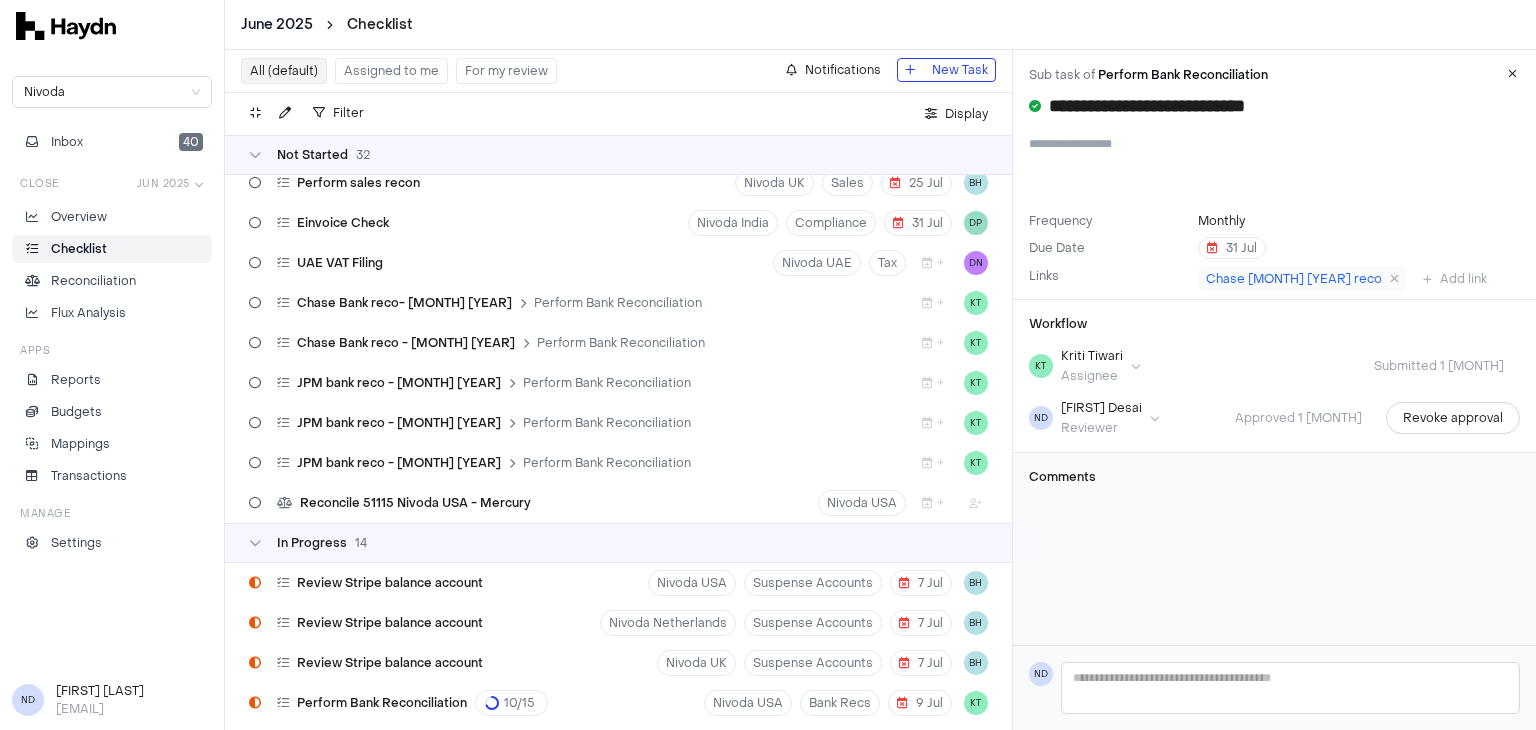 scroll, scrollTop: 904, scrollLeft: 0, axis: vertical 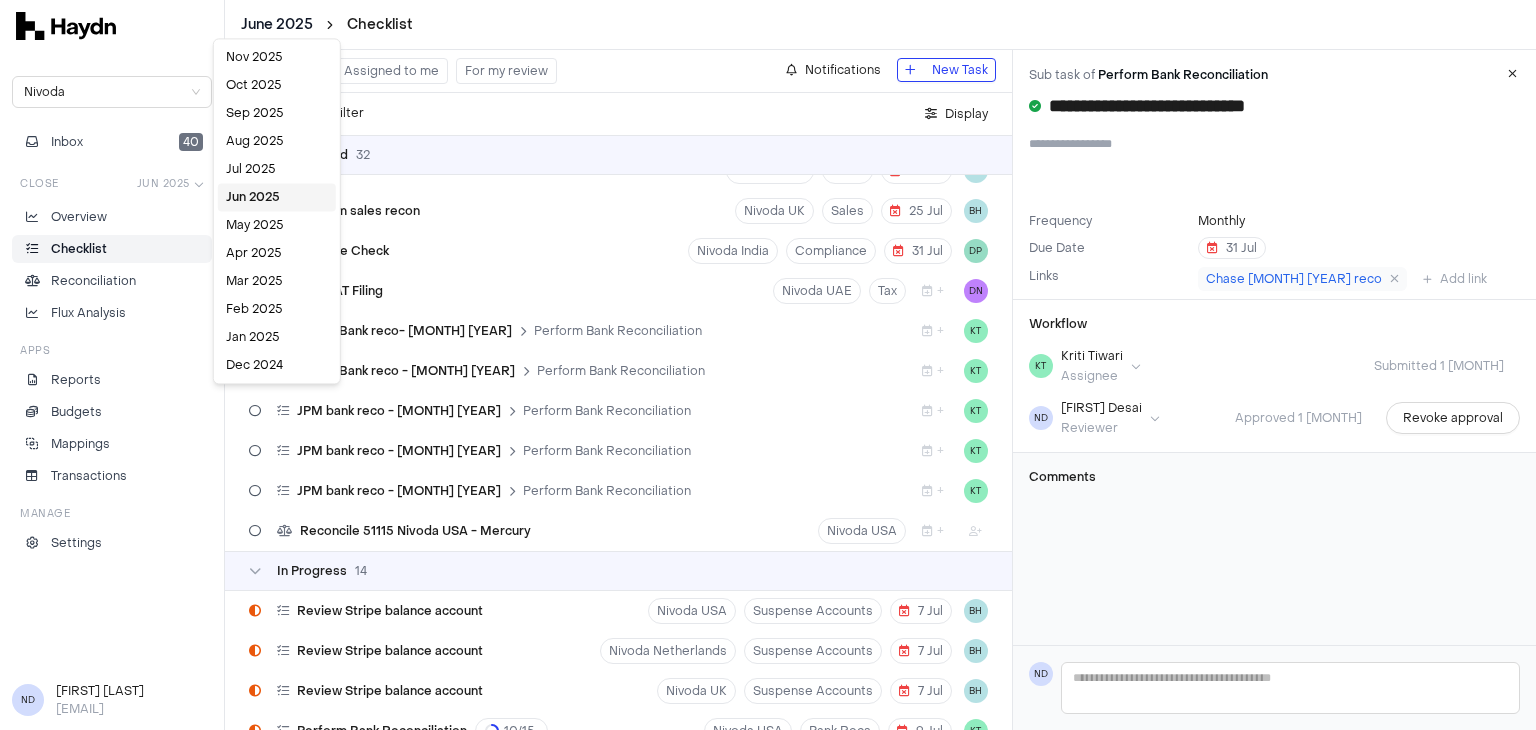 click on "June 2025 Checklist Nivoda Inbox 40 Close Jun 2025 Overview Checklist Reconciliation Flux Analysis Apps Reports Budgets Mappings Transactions Manage Settings ND Nidhi Desai nidhi@nivoda.com All   (default) Assigned to me   For my review   Notifications New Task Filter . Display Not Started 32 Perform Bank Reconciliation Nivoda India Bank Recs 9 Jul DP Perform Bank Reconciliation 3 / 7 Nivoda Australia Bank Recs 9 Jul JS Perform Bank Reconciliation Nivoda Belgium Bank Recs 9 Jul DN Perform Bank Reconciliation Nivoda Netherlands Bank Recs 9 Jul JS Perform Bank Reconciliation 1 / 2 Nivoda South Africa Bank Recs 9 Jul AF Perform Bank Reconciliation 5 / 10 Nivoda HK Bank Recs 9 Jul JS Perform Bank Reconciliation Nivoda UK Bank Recs 9 Jul DN Perform Bank Reconciliation Nivoda Portugal Bank Recs 9 Jul DN Common wealth - AUD Perform Bank Reconciliation Nivoda Australia Bank Recs 9 Jul JS Airwallex - AUD Perform Bank Reconciliation Nivoda Australia Bank Recs 9 Jul JS Airwallex - USD Nivoda Australia 9 Jul JS" at bounding box center (768, 365) 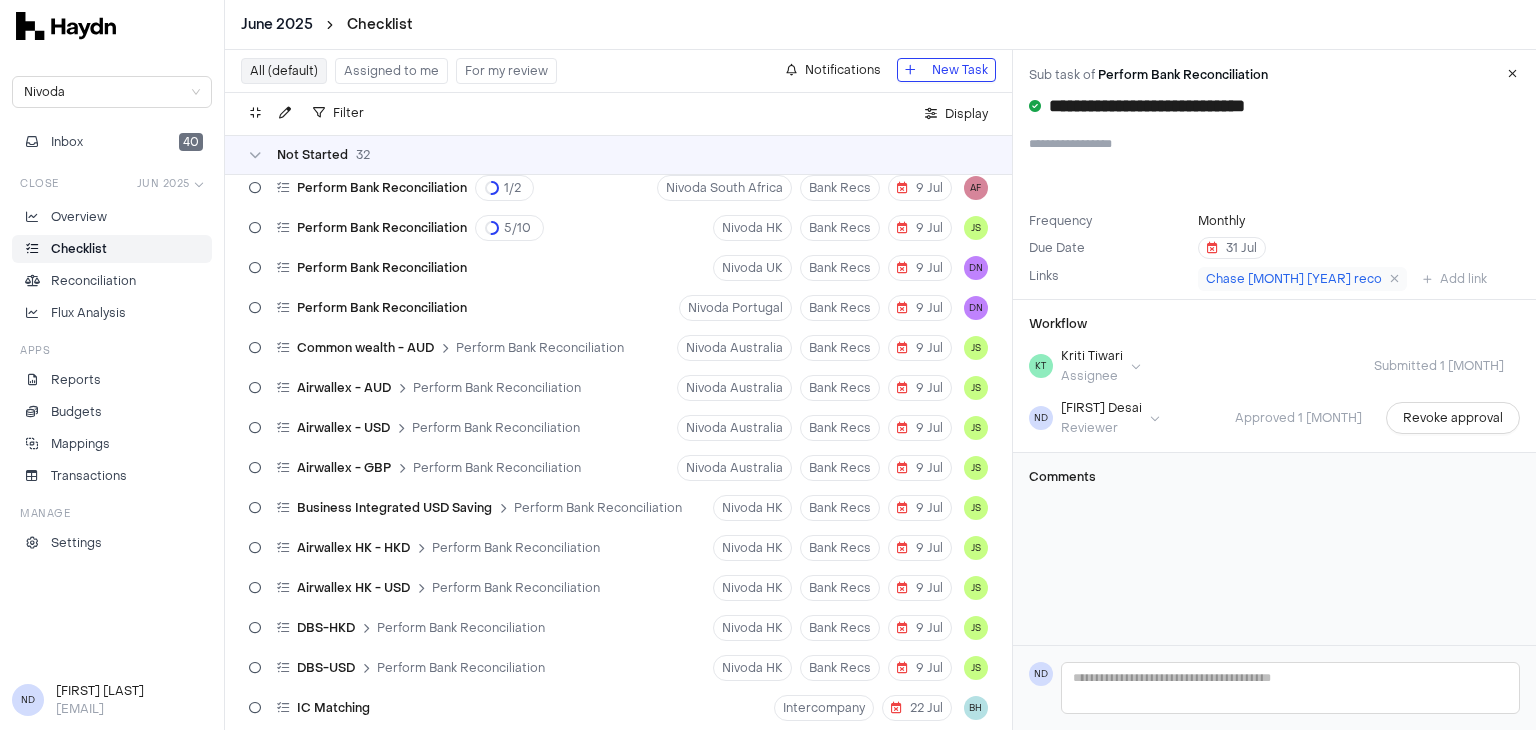 scroll, scrollTop: 0, scrollLeft: 0, axis: both 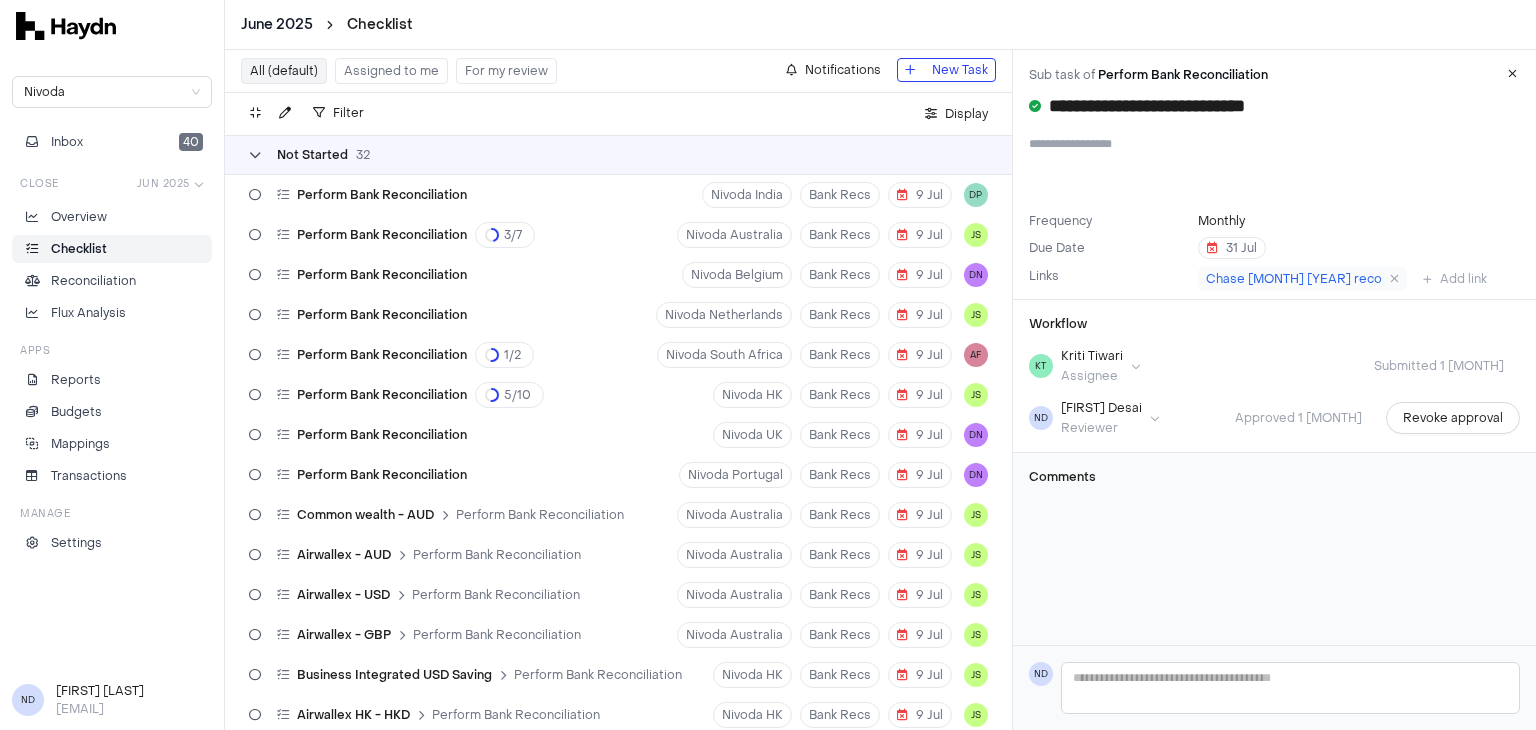 click at bounding box center [255, 155] 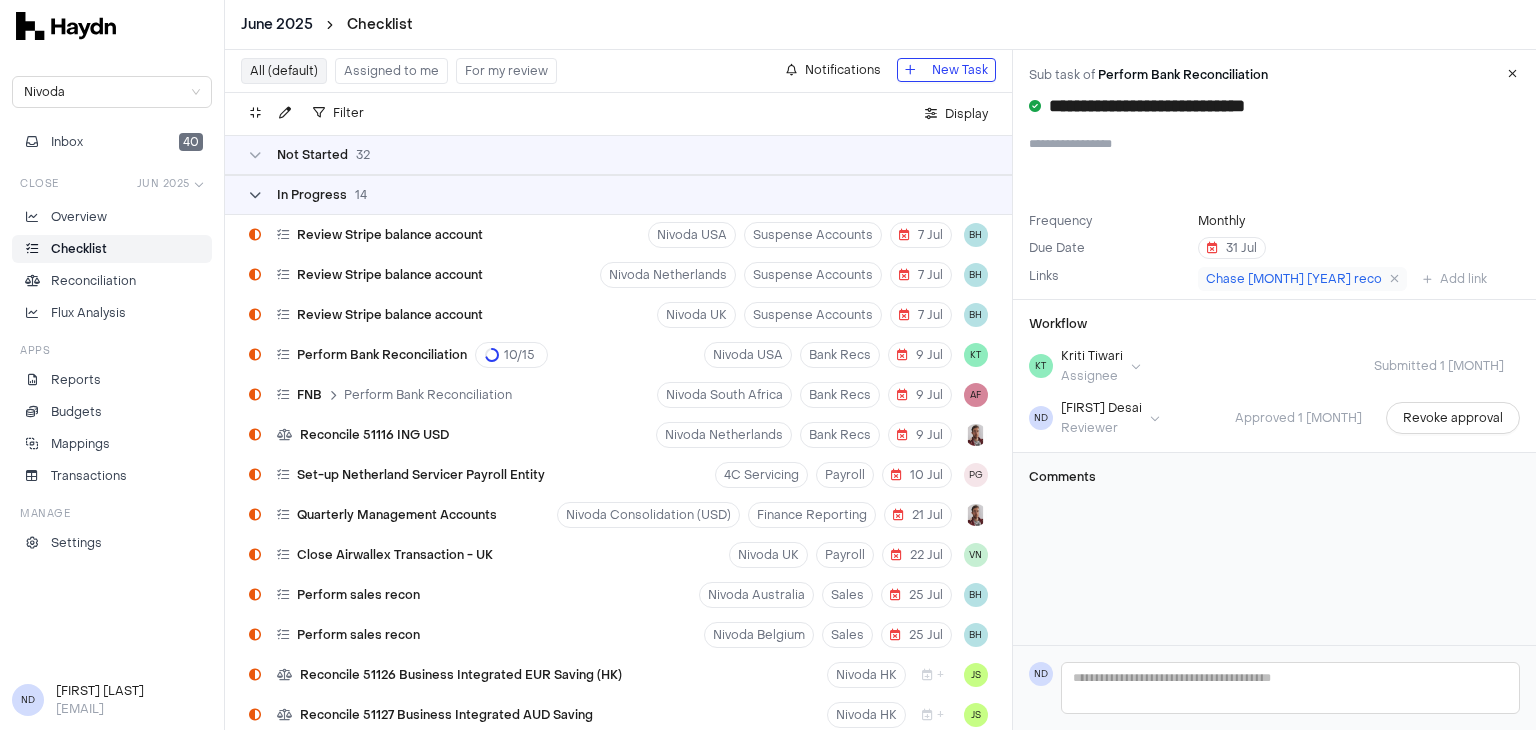 click on "In Progress" at bounding box center [312, 195] 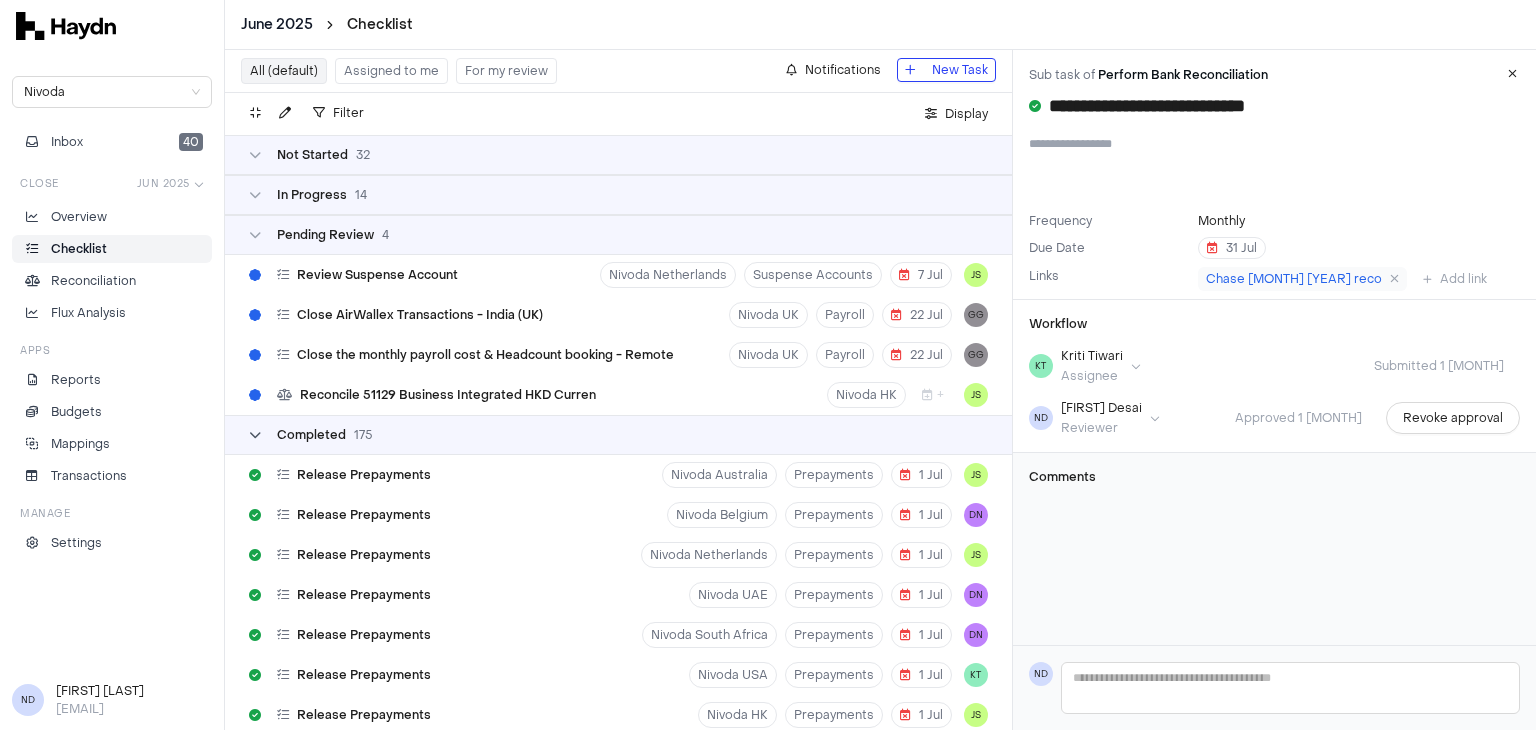 click on "Completed 175" at bounding box center (311, 435) 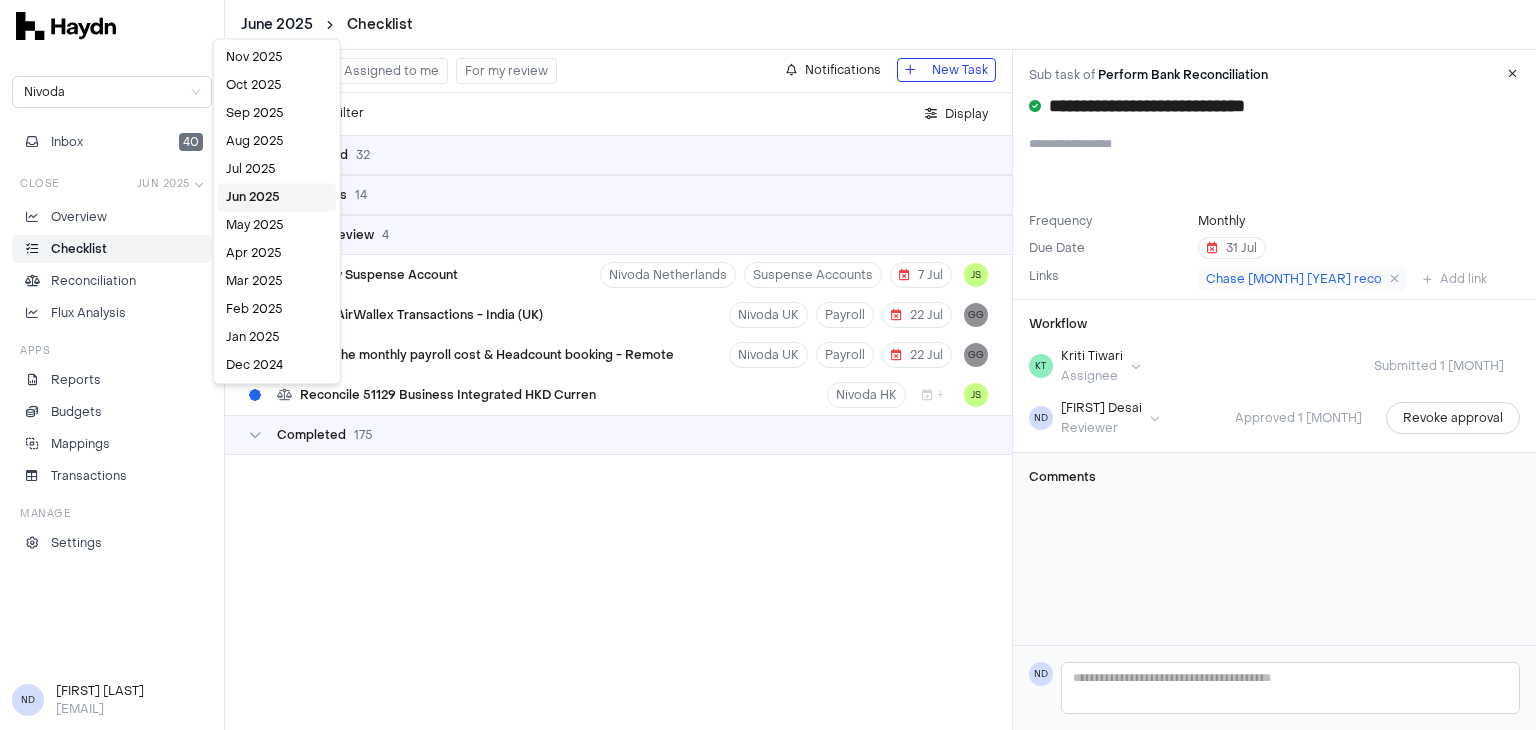 click on "**********" at bounding box center (768, 365) 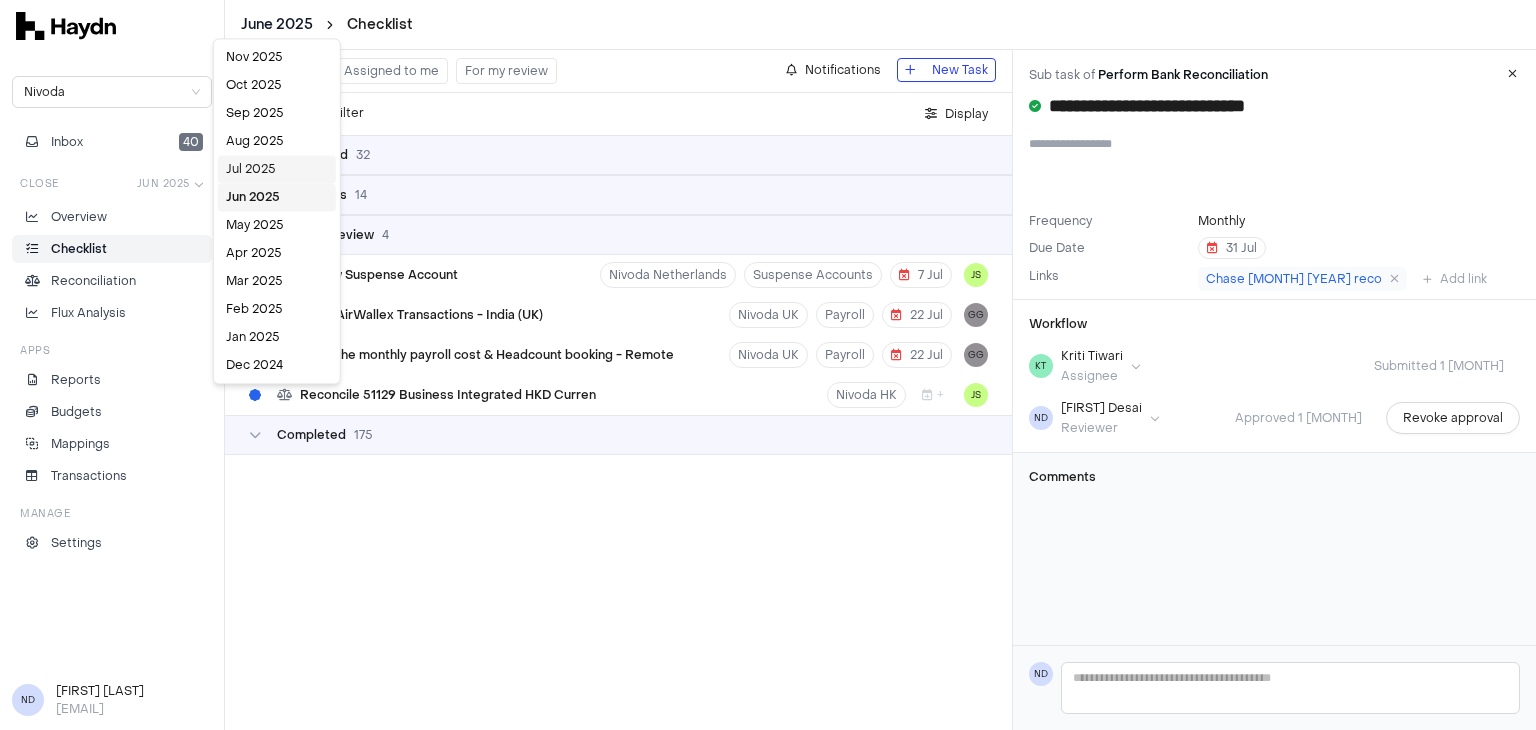 click on "Jul 2025" at bounding box center (277, 169) 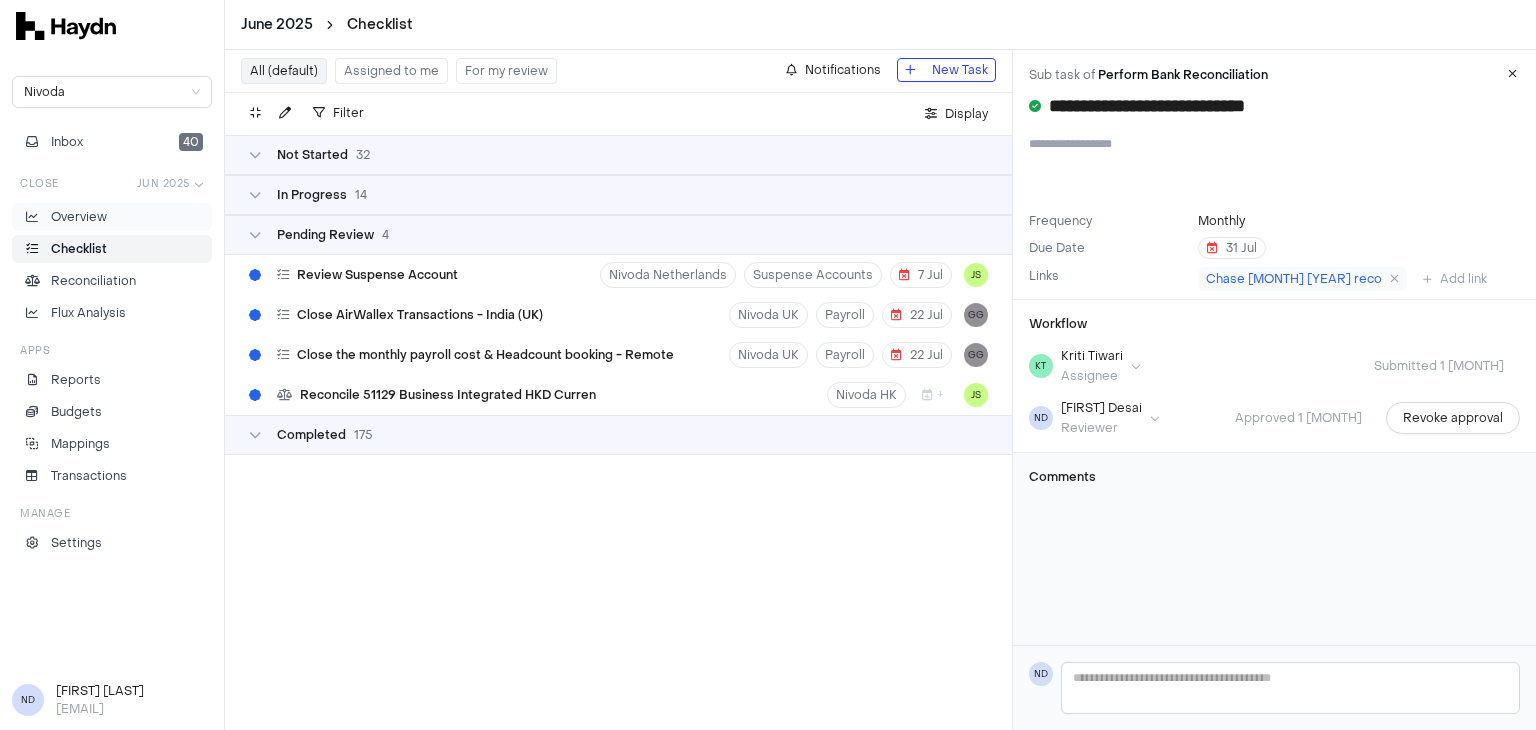 click on "Overview" at bounding box center (79, 217) 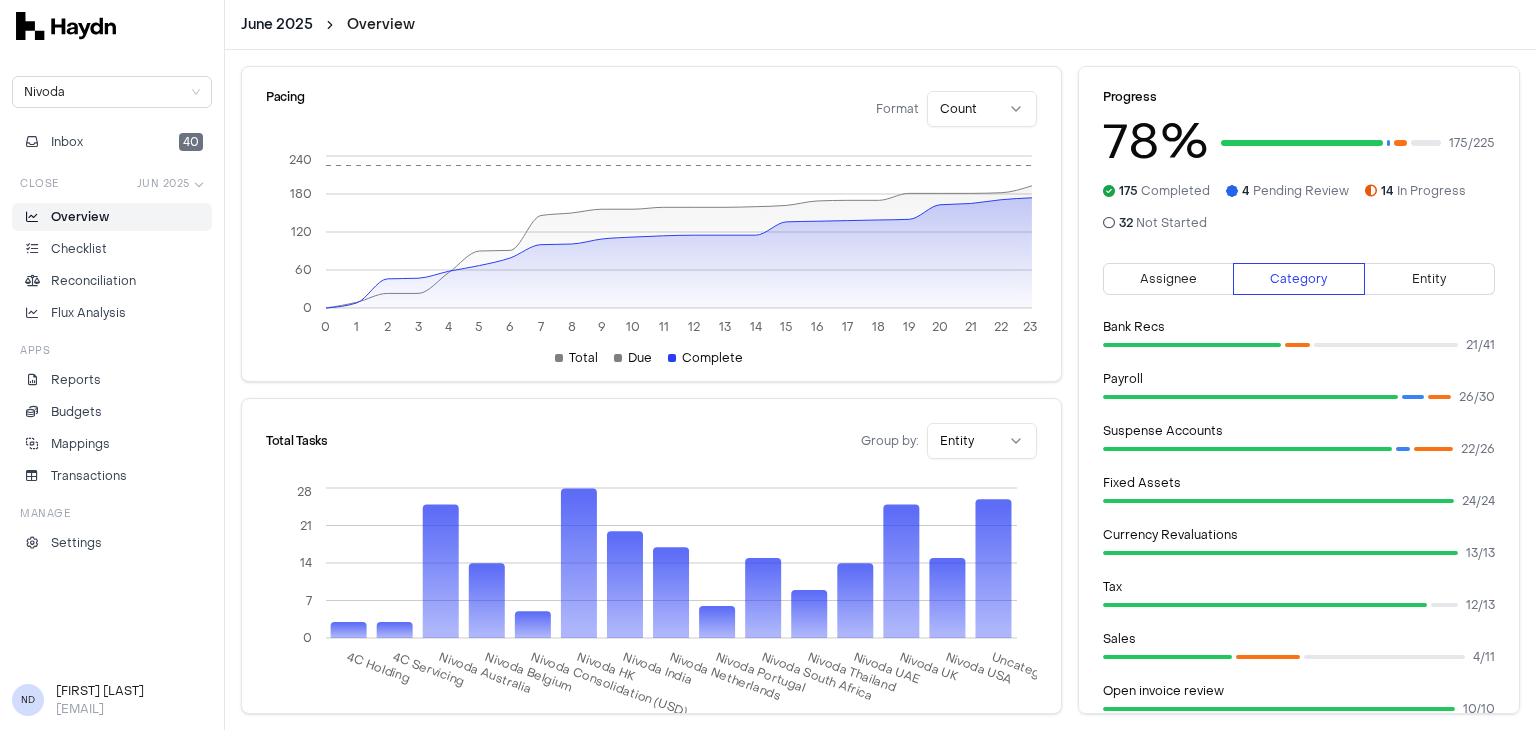click on "June 2025 Overview Nivoda Inbox 40 Close Jun 2025 Overview Checklist Reconciliation Flux Analysis Apps Reports Budgets Mappings Transactions Manage Settings ND Nidhi Desai nidhi@nivoda.com Pacing Format Count 0 1 2 3 4 5 6 7 8 9 10 11 12 13 14 15 16 17 18 19 20 21 22 23 0 60 120 180 240 Total Due Complete Total Tasks Group by: Entity 4C Holding 4C Servicing Nivoda Australia Nivoda Belgium Nivoda Consolidation (USD) Nivoda HK Nivoda India Nivoda Netherlands Nivoda Portugal Nivoda South Africa Nivoda Thailand Nivoda UAE Nivoda UK Nivoda USA Uncategorized 0 7 14 21 28 Progress 78 % 175 / 225 175   Completed 4   Pending Review 14   In Progress 32   Not Started Assignee Category Entity Bank Recs 21 / 41 Payroll 26 / 30 Suspense Accounts 22 / 26 Fixed Assets 24 / 24 Currency Revaluations 13 / 13 Tax 12 / 13 Sales 4 / 11 Open invoice review 10 / 10 Prepayments 10 / 10 Finance Reporting 3 / 4 Provisions 4 / 4 Close Books 3 / 3 Compliance 2 / 3 Intercompany 0 / 2 Posting Period 2 / 2 Shipments 2 / 2 1 / 1 16" at bounding box center [768, 365] 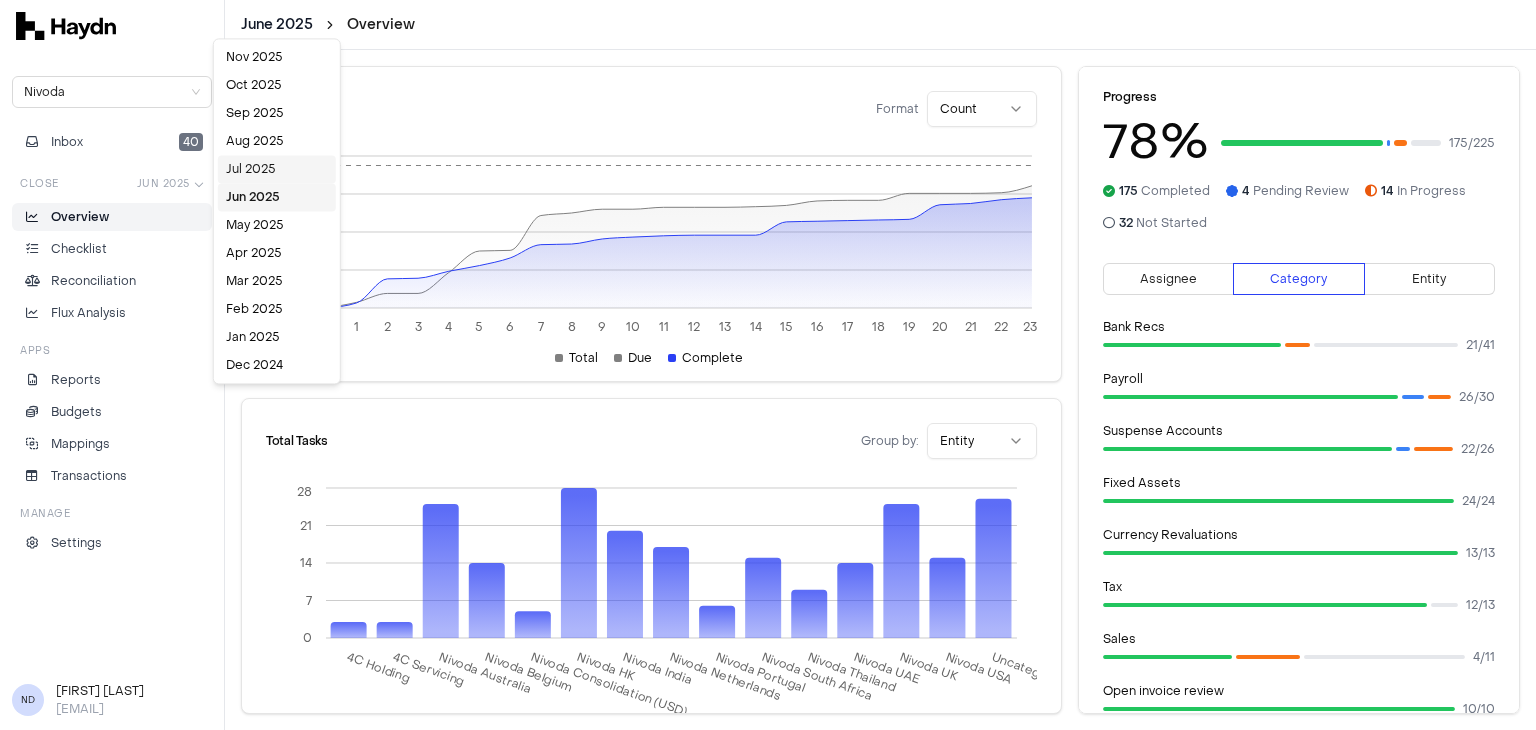 click on "Jul 2025" at bounding box center [277, 169] 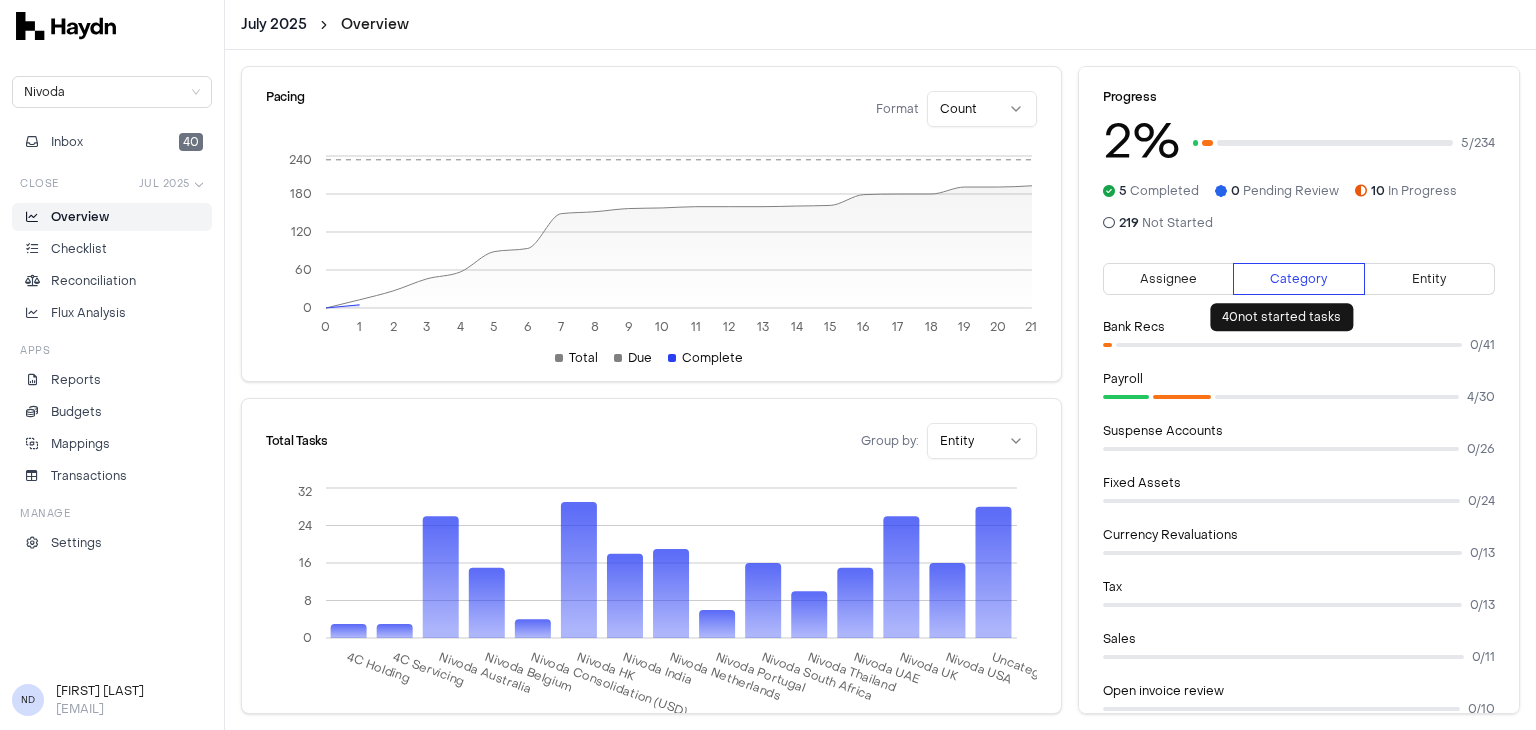 click at bounding box center (1289, 345) 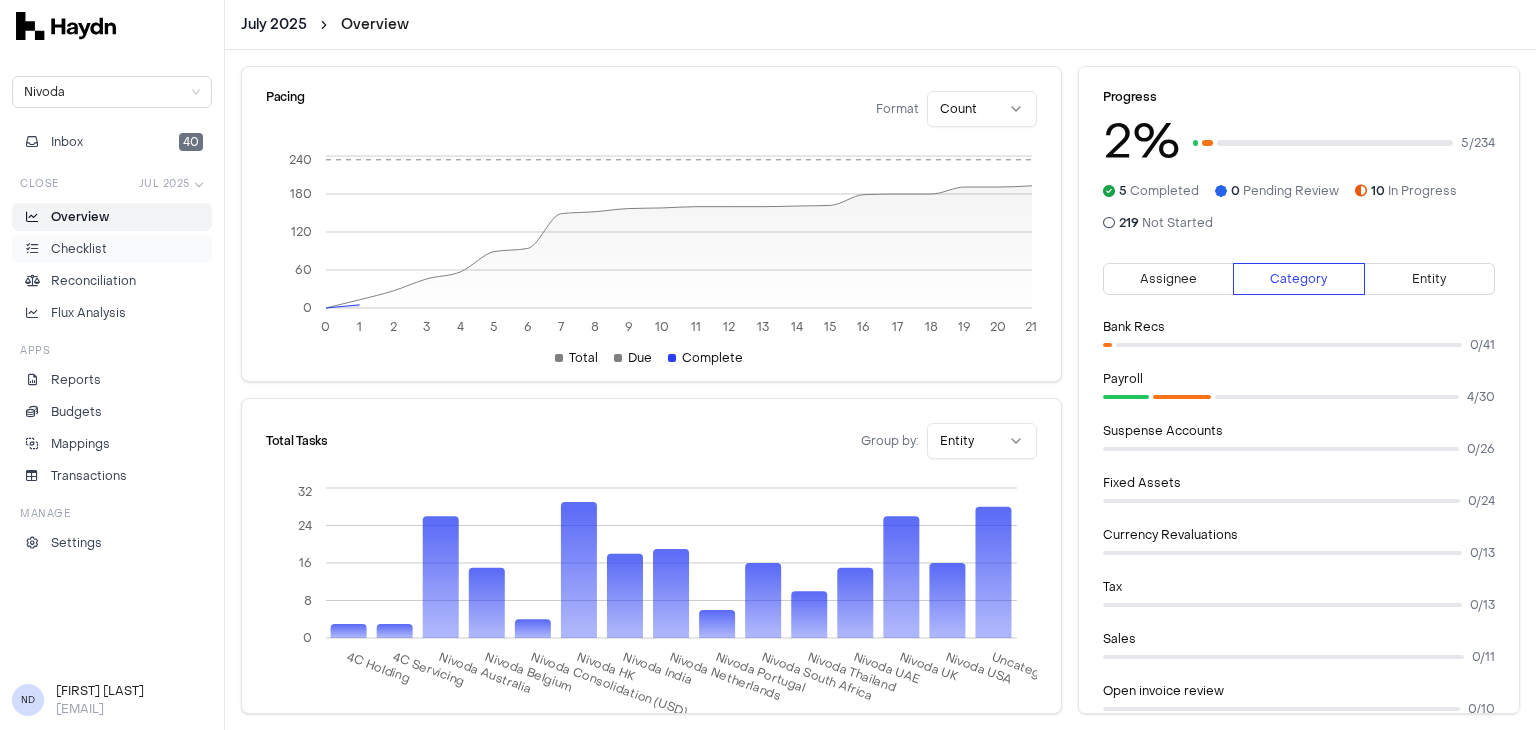 click on "Checklist" at bounding box center [79, 249] 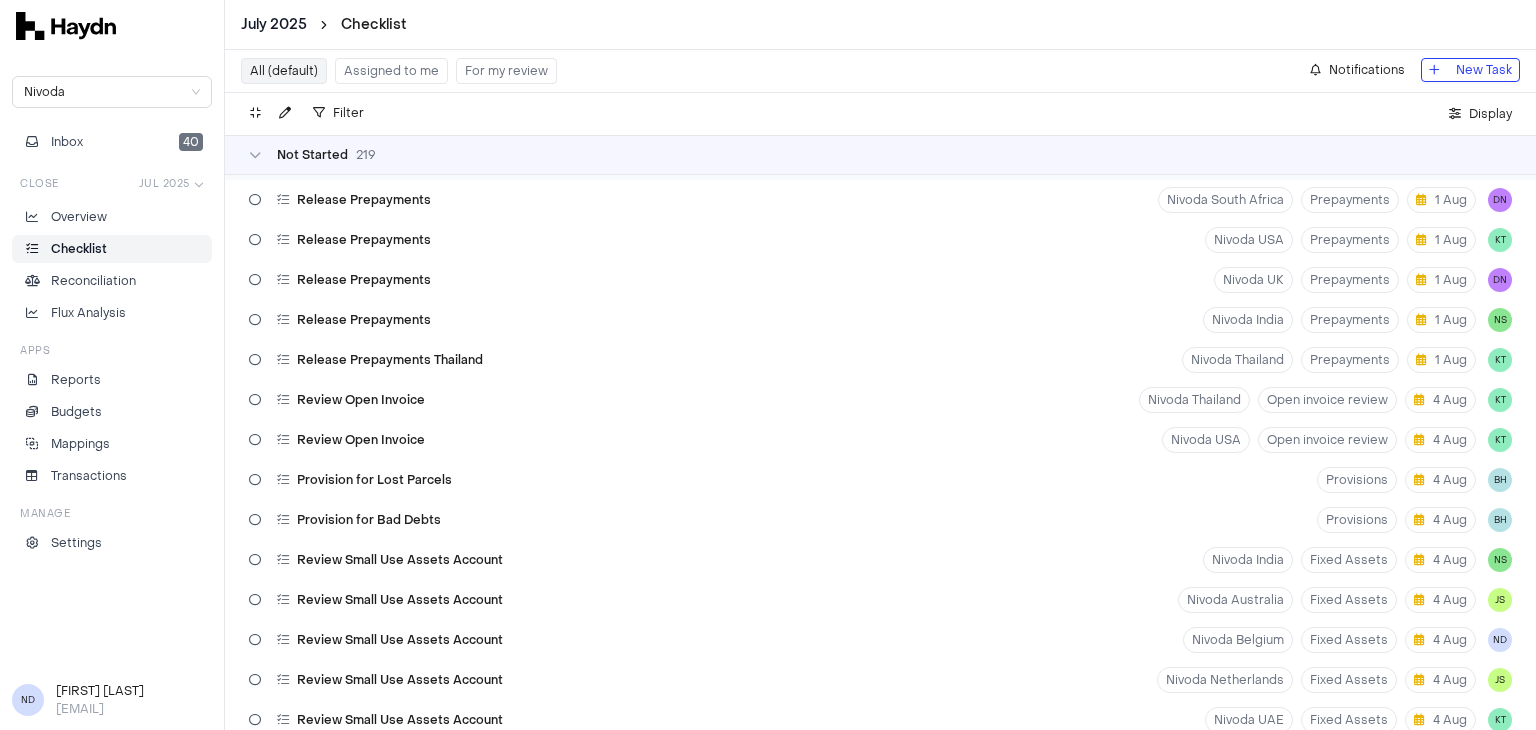 scroll, scrollTop: 76, scrollLeft: 0, axis: vertical 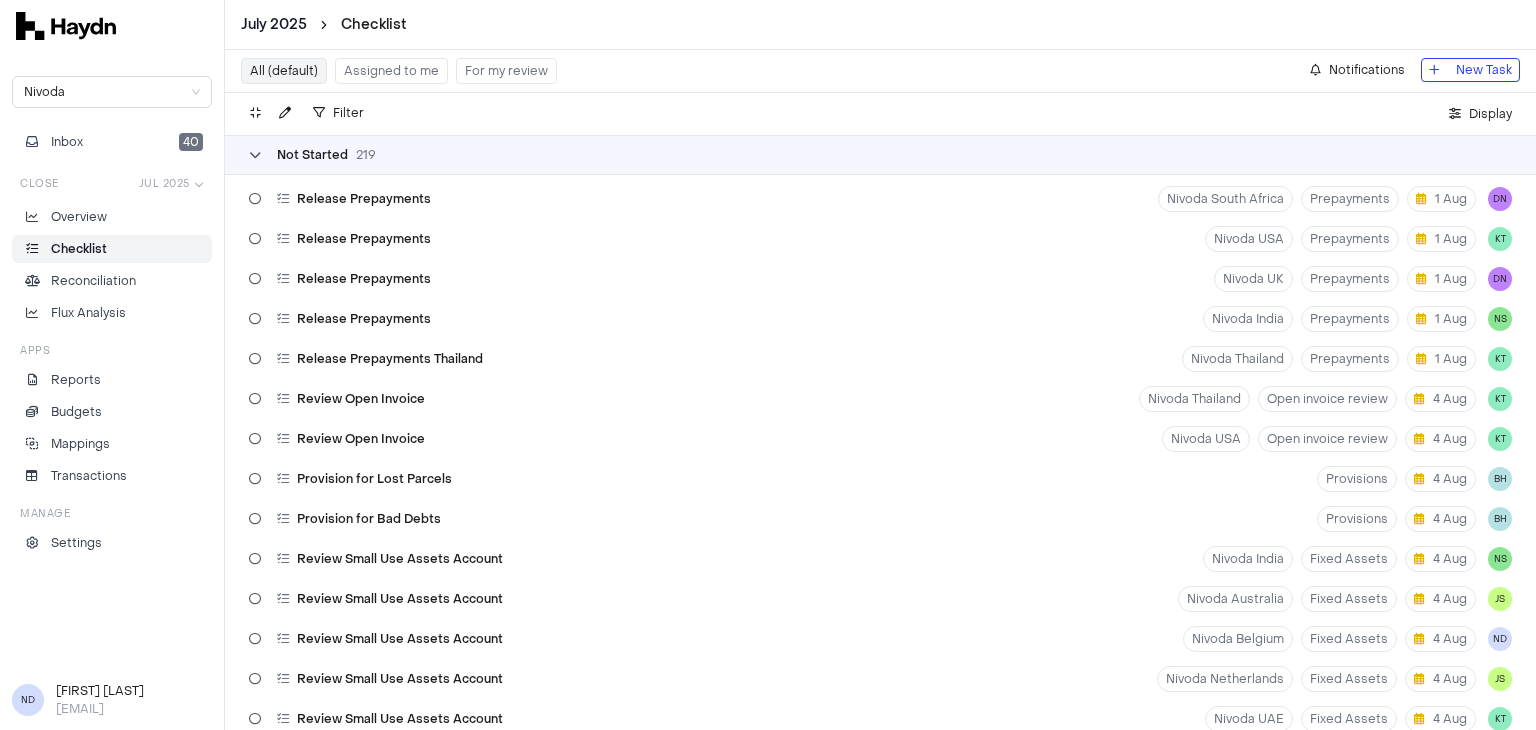 click on "Not Started 219" at bounding box center (312, 155) 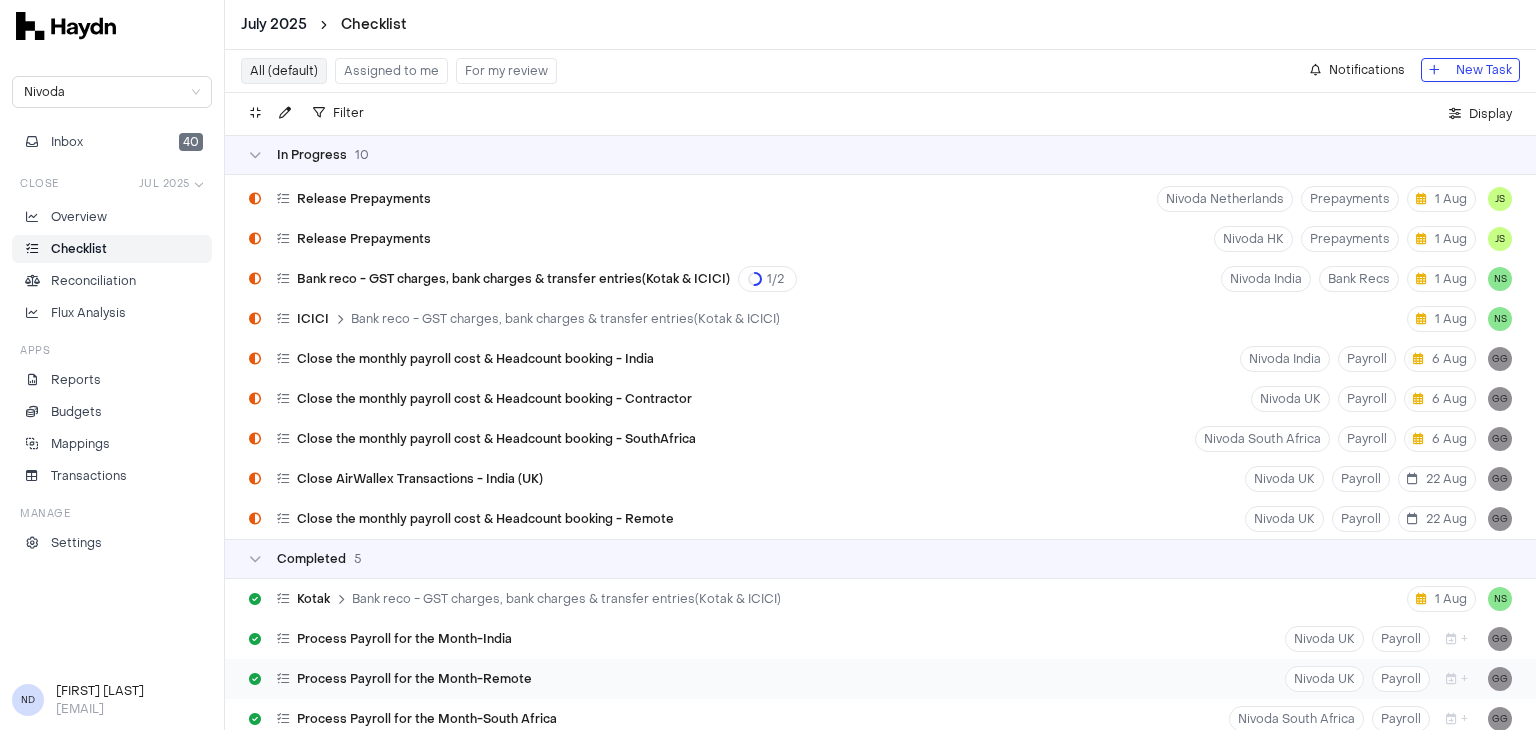 scroll, scrollTop: 164, scrollLeft: 0, axis: vertical 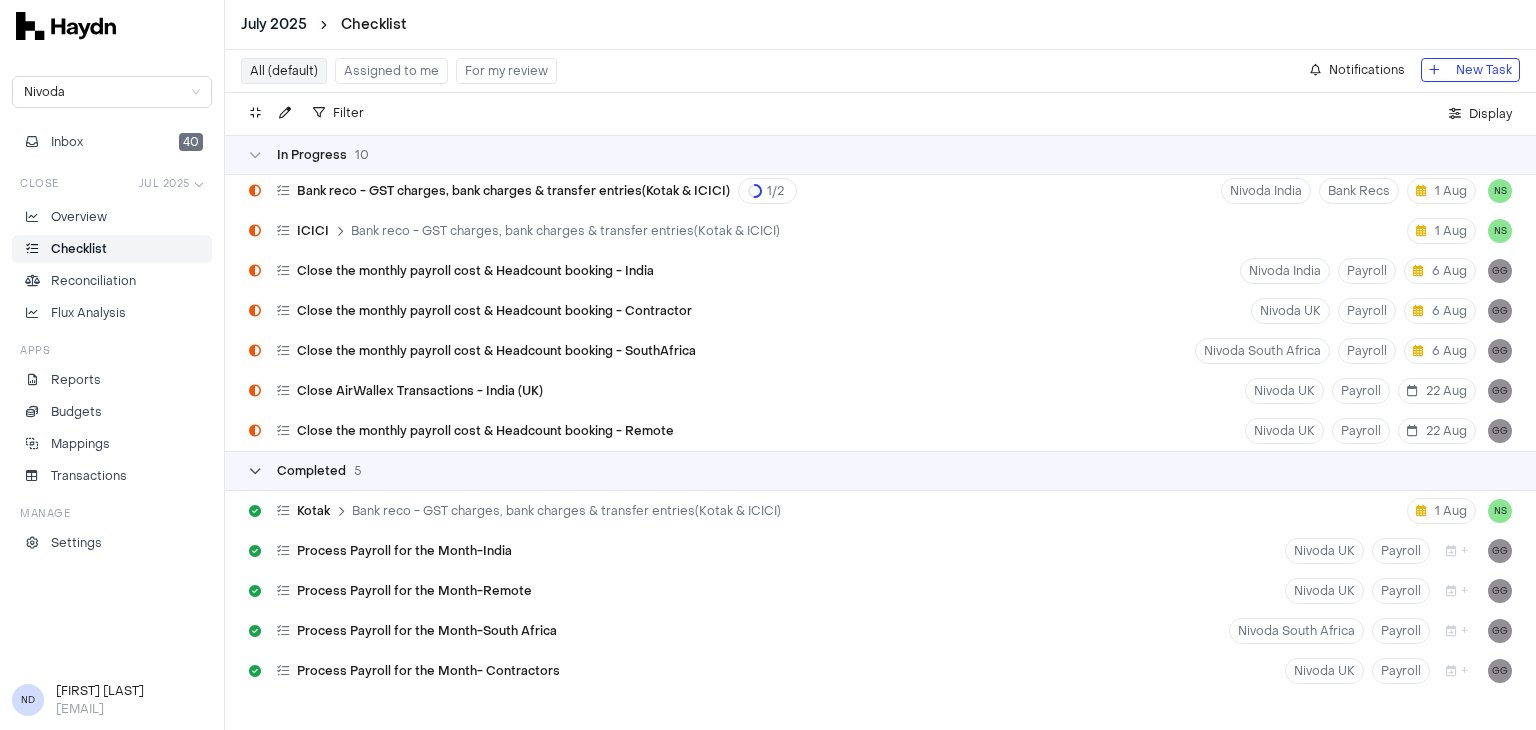 click on "Completed" at bounding box center [311, 471] 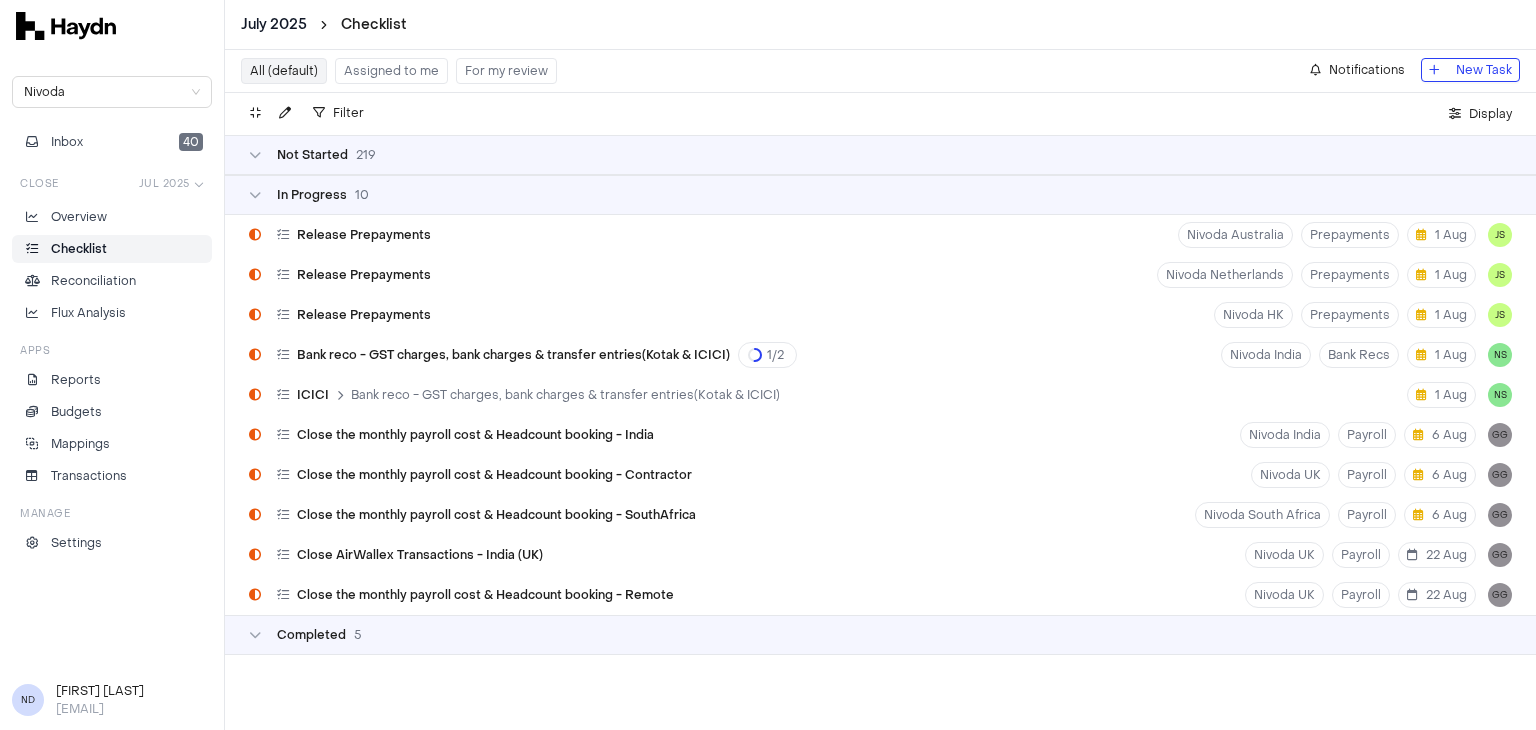 click on "Not Started 219" at bounding box center [880, 155] 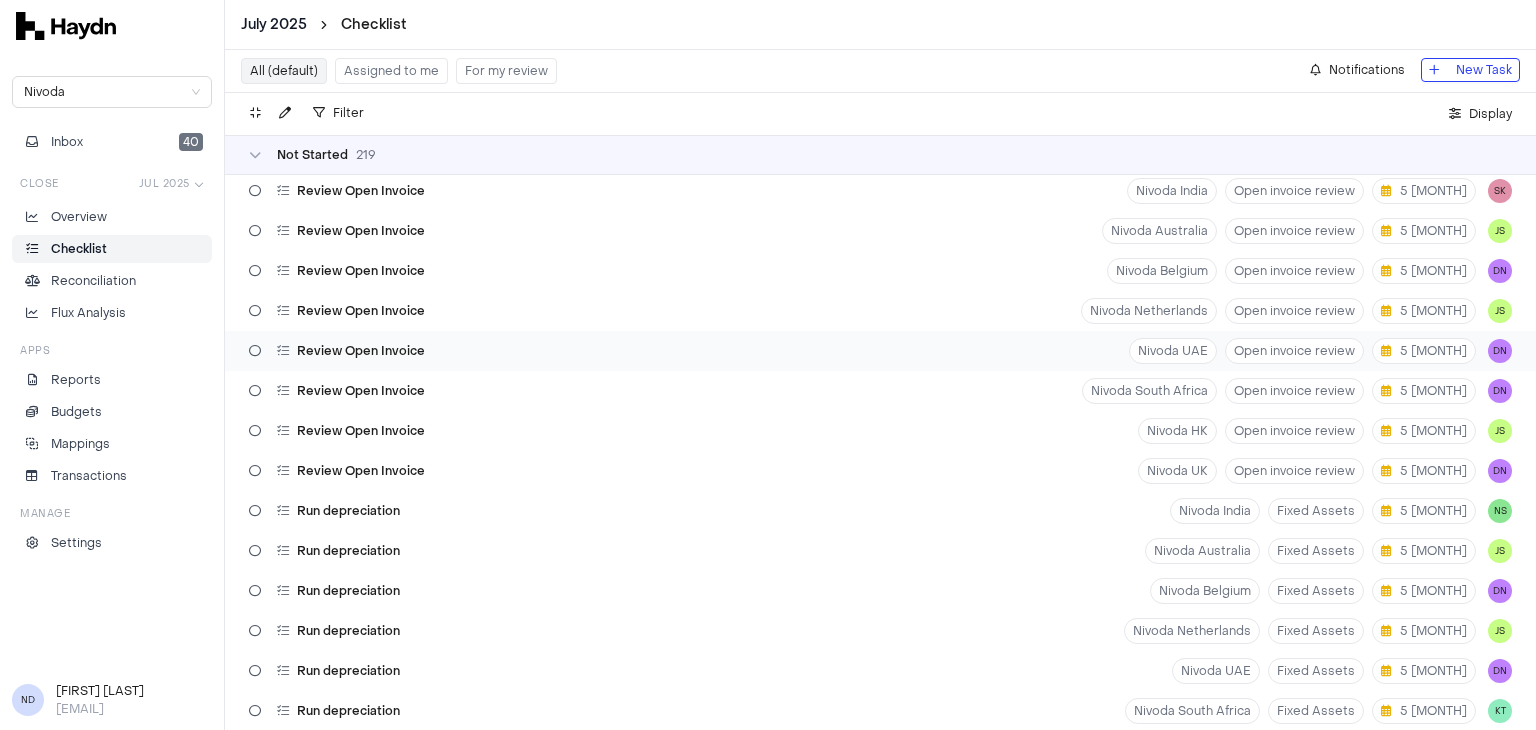 scroll, scrollTop: 854, scrollLeft: 0, axis: vertical 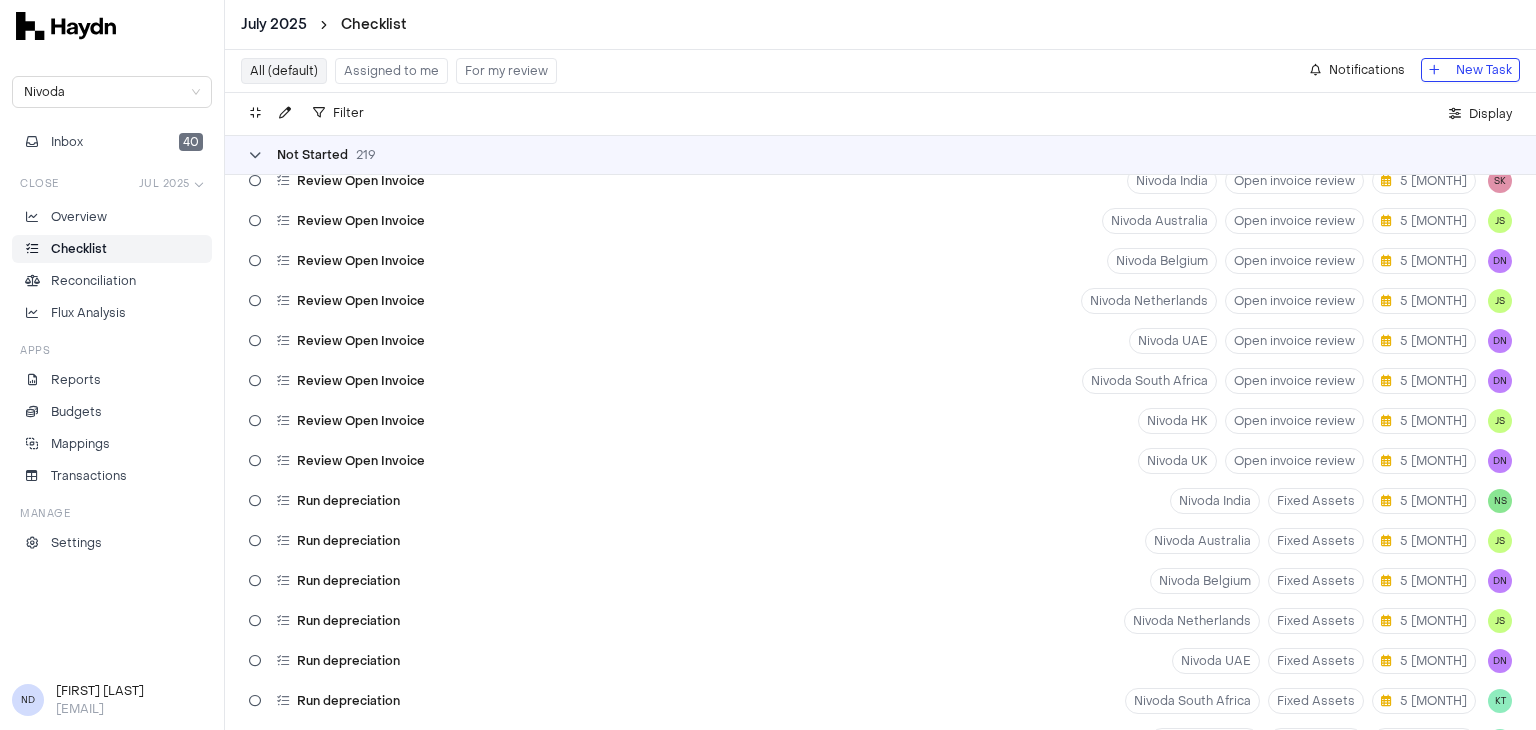 click on "Not Started" at bounding box center [312, 155] 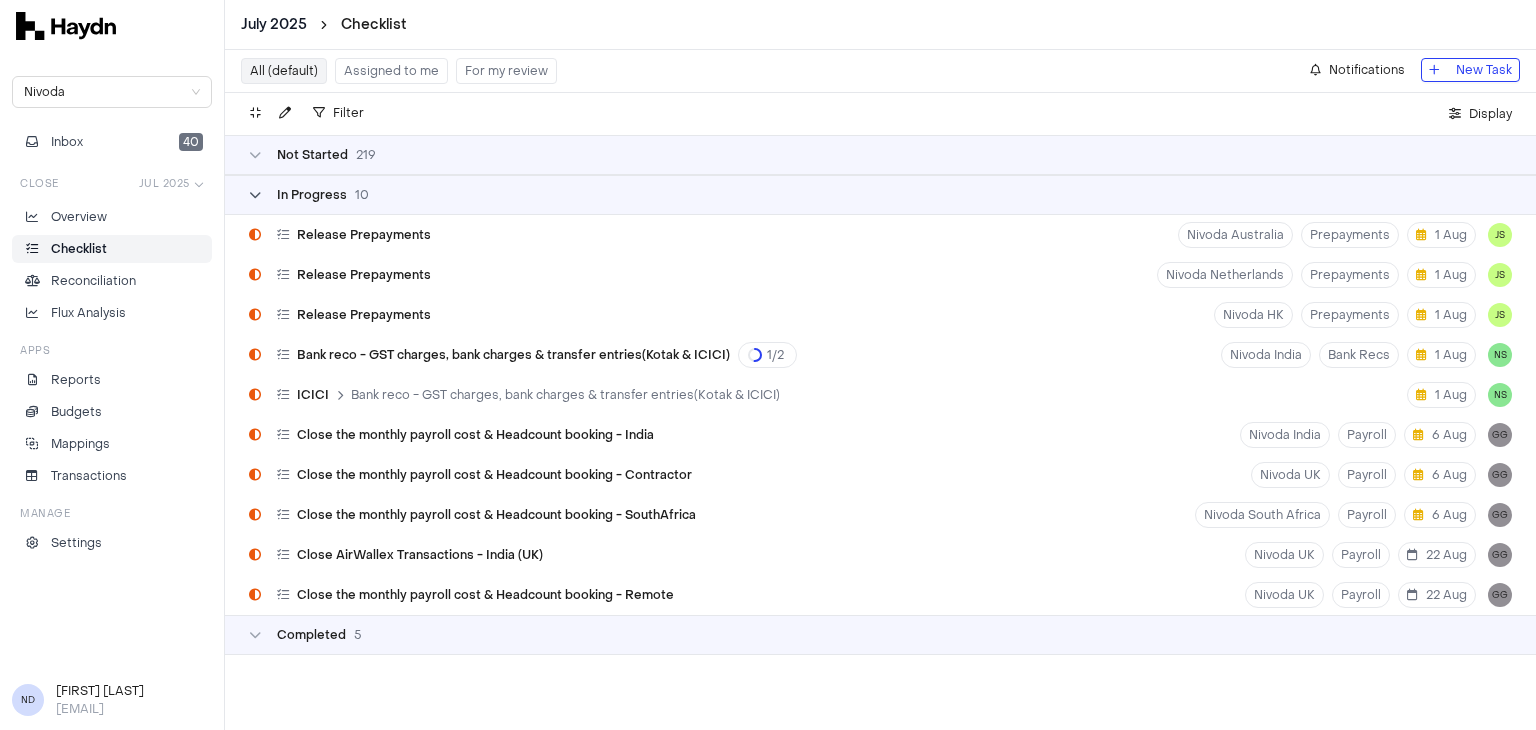 click on "In Progress" at bounding box center [312, 195] 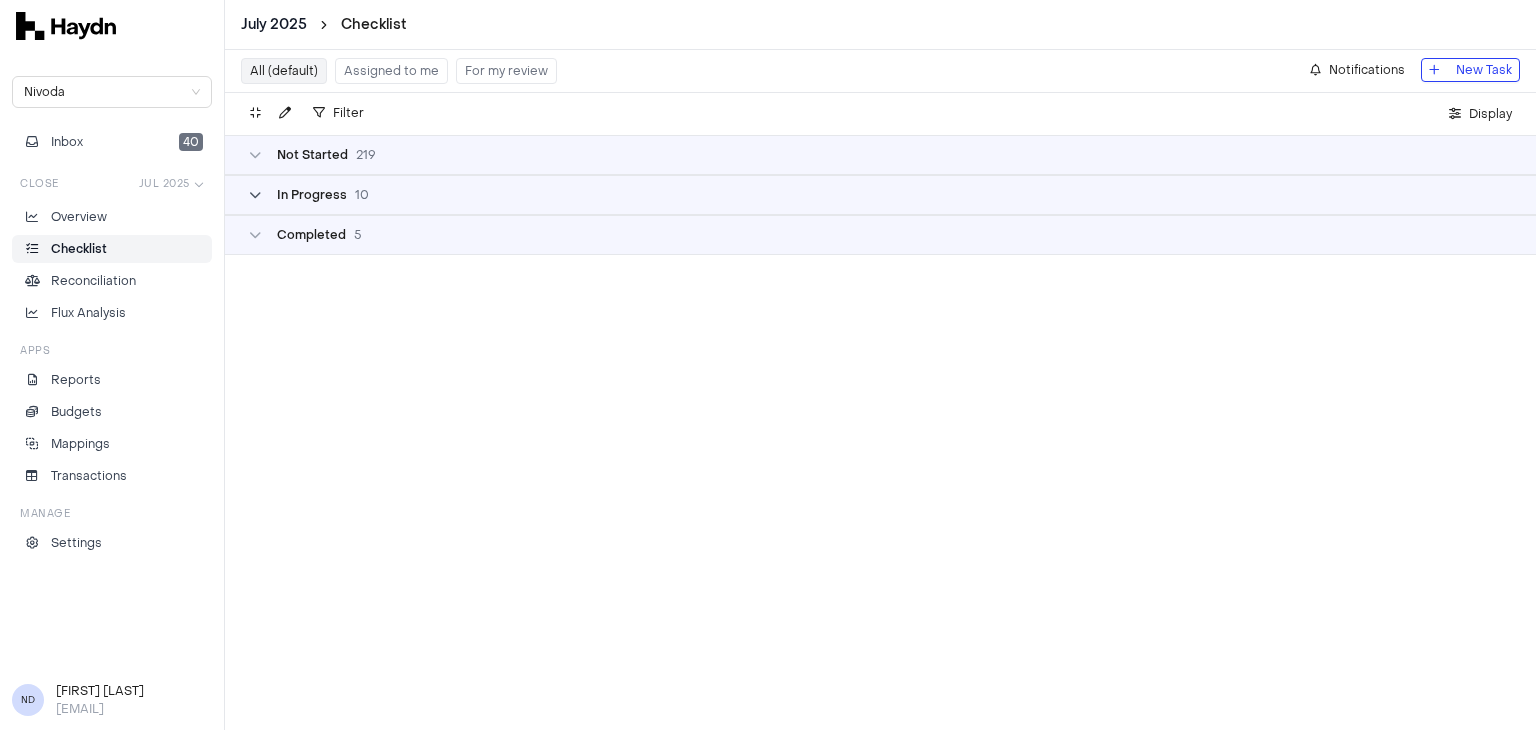 click on "In Progress" at bounding box center (312, 195) 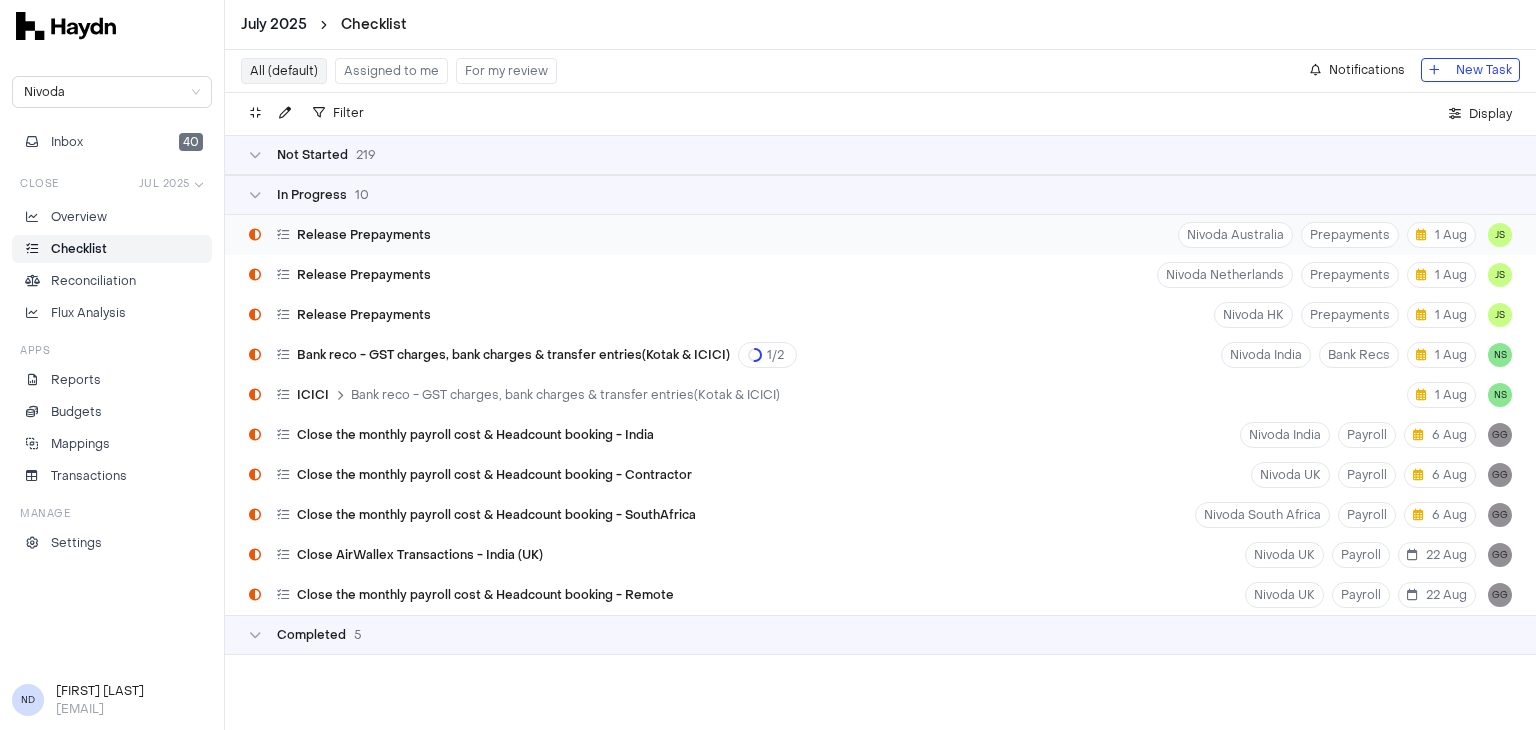 click on "Release Prepayments" at bounding box center [340, 235] 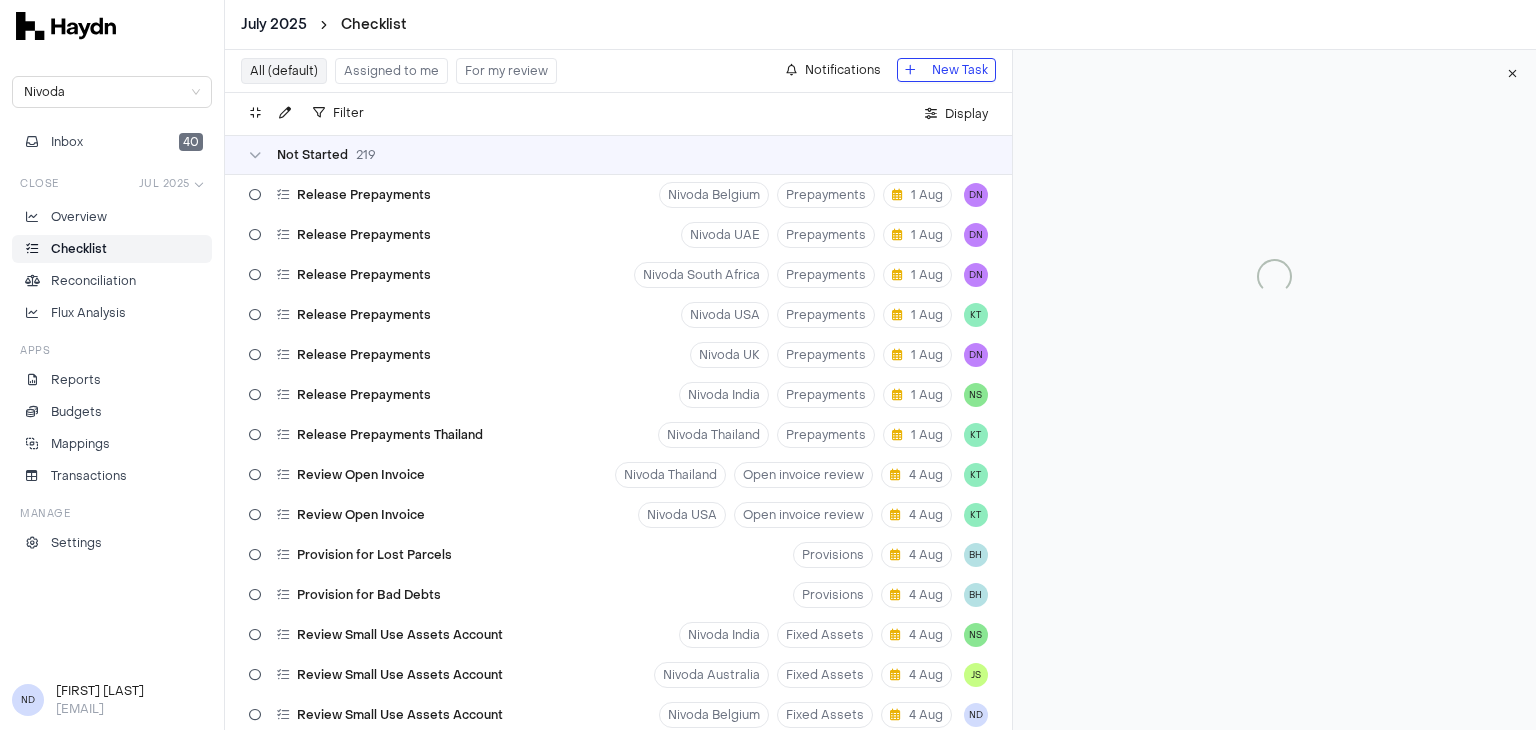 type 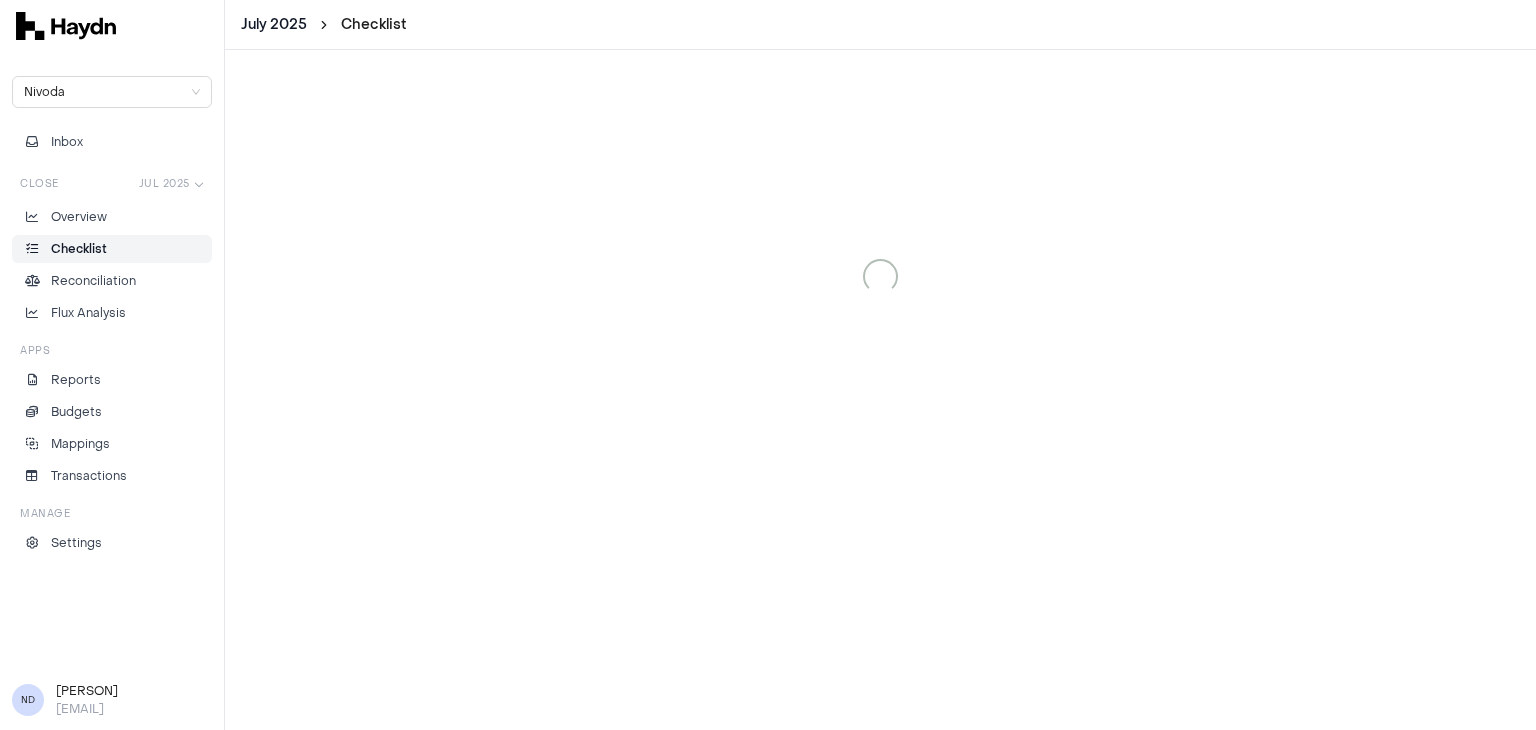 scroll, scrollTop: 0, scrollLeft: 0, axis: both 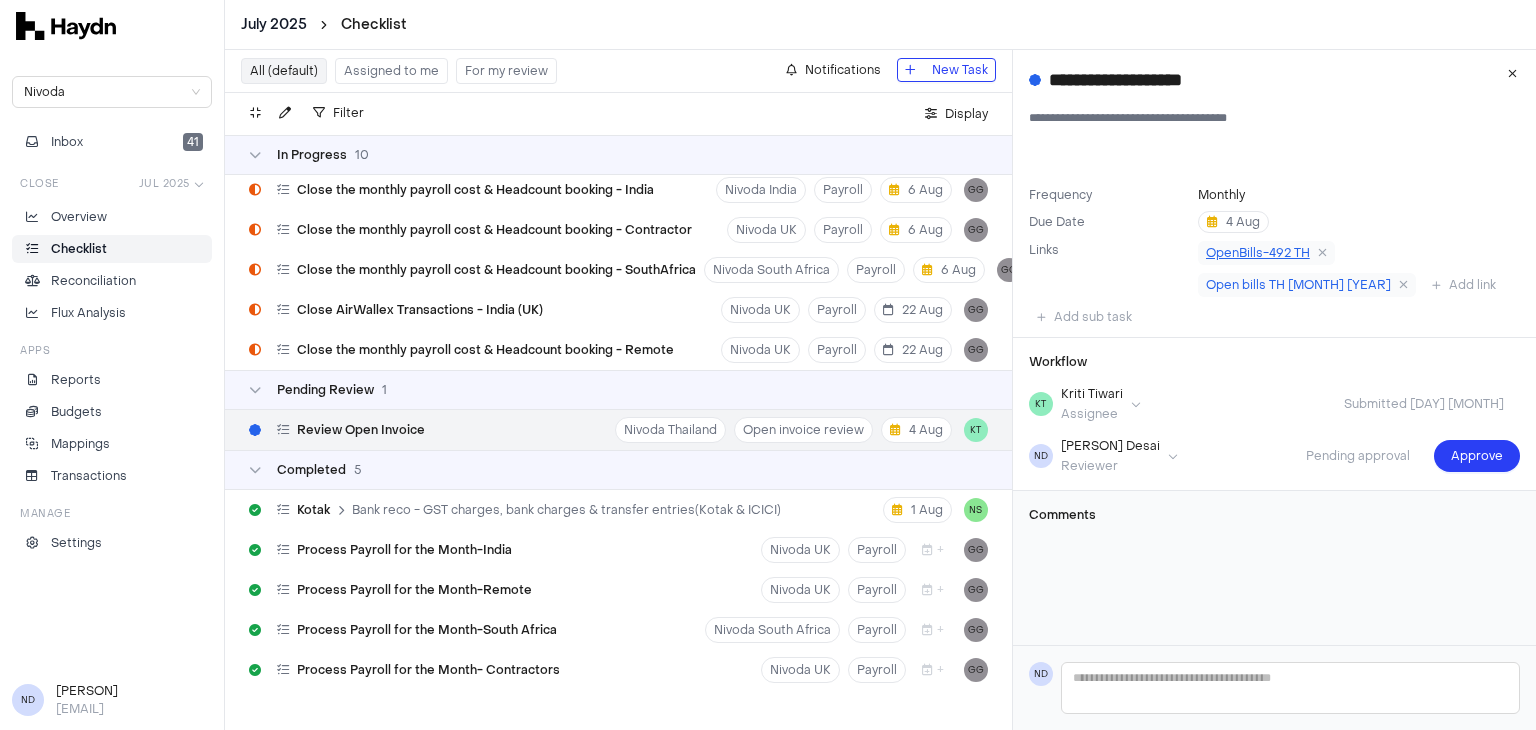 click on "OpenBills-492 TH" at bounding box center (1258, 253) 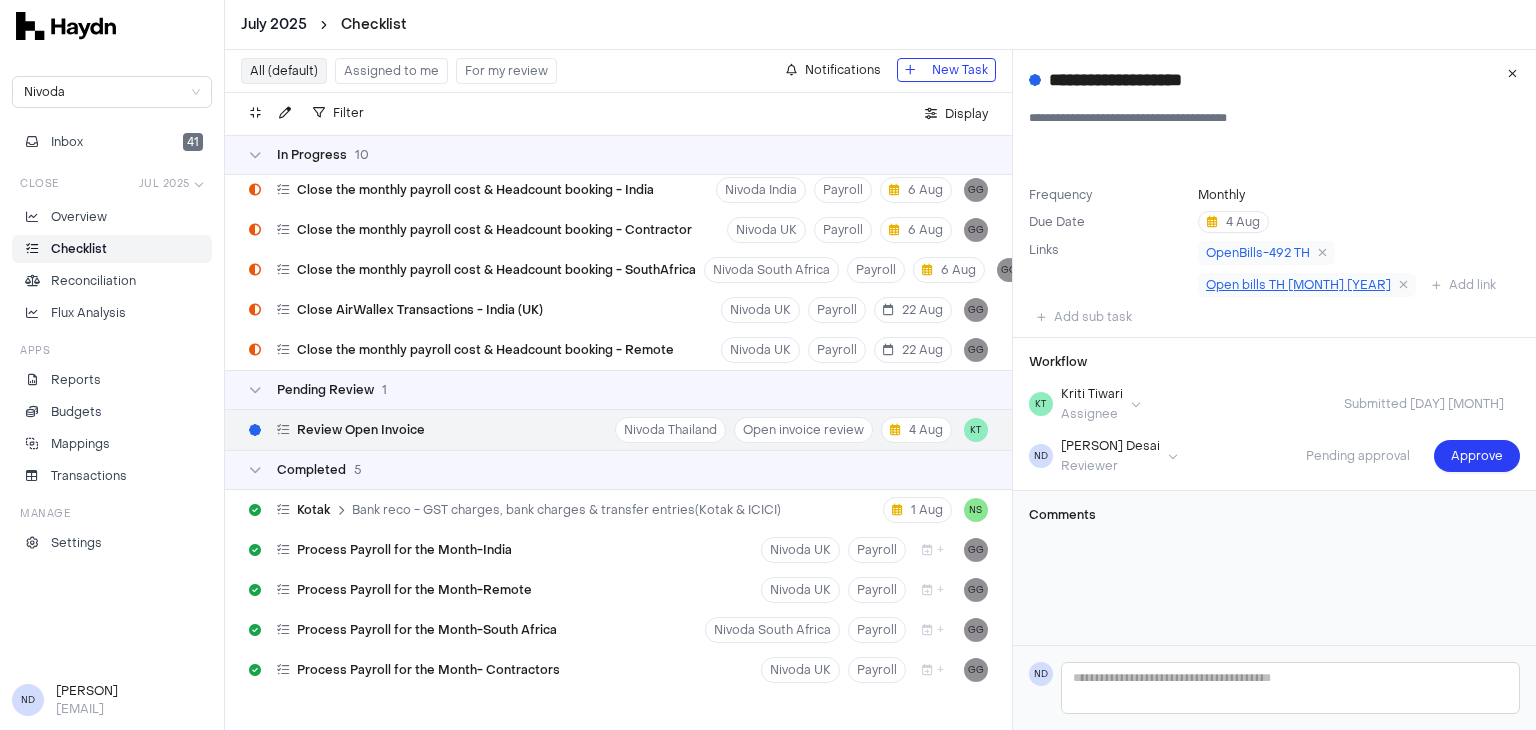click on "Open bills TH [MONTH] [YEAR]" at bounding box center (1298, 285) 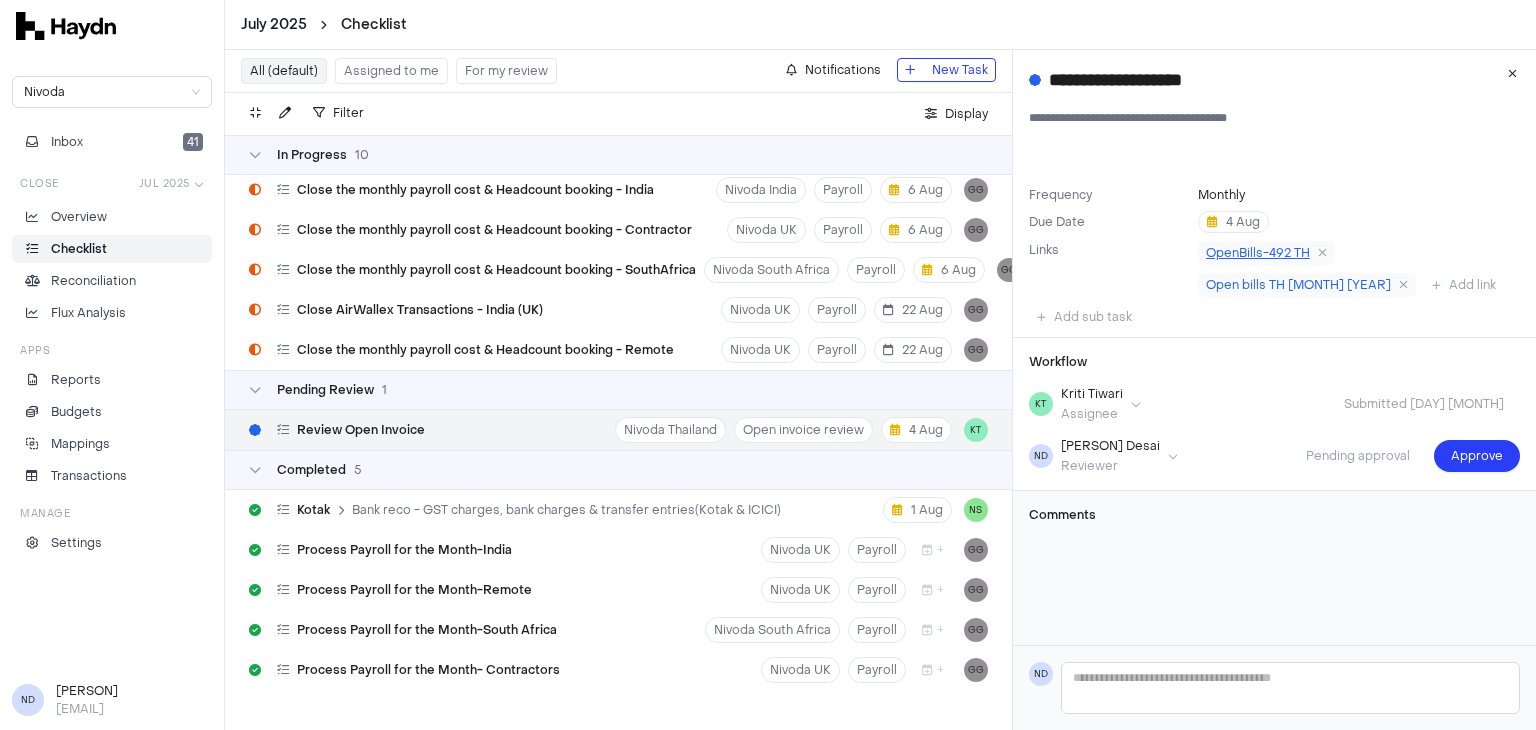 click on "OpenBills-492 TH" at bounding box center (1258, 253) 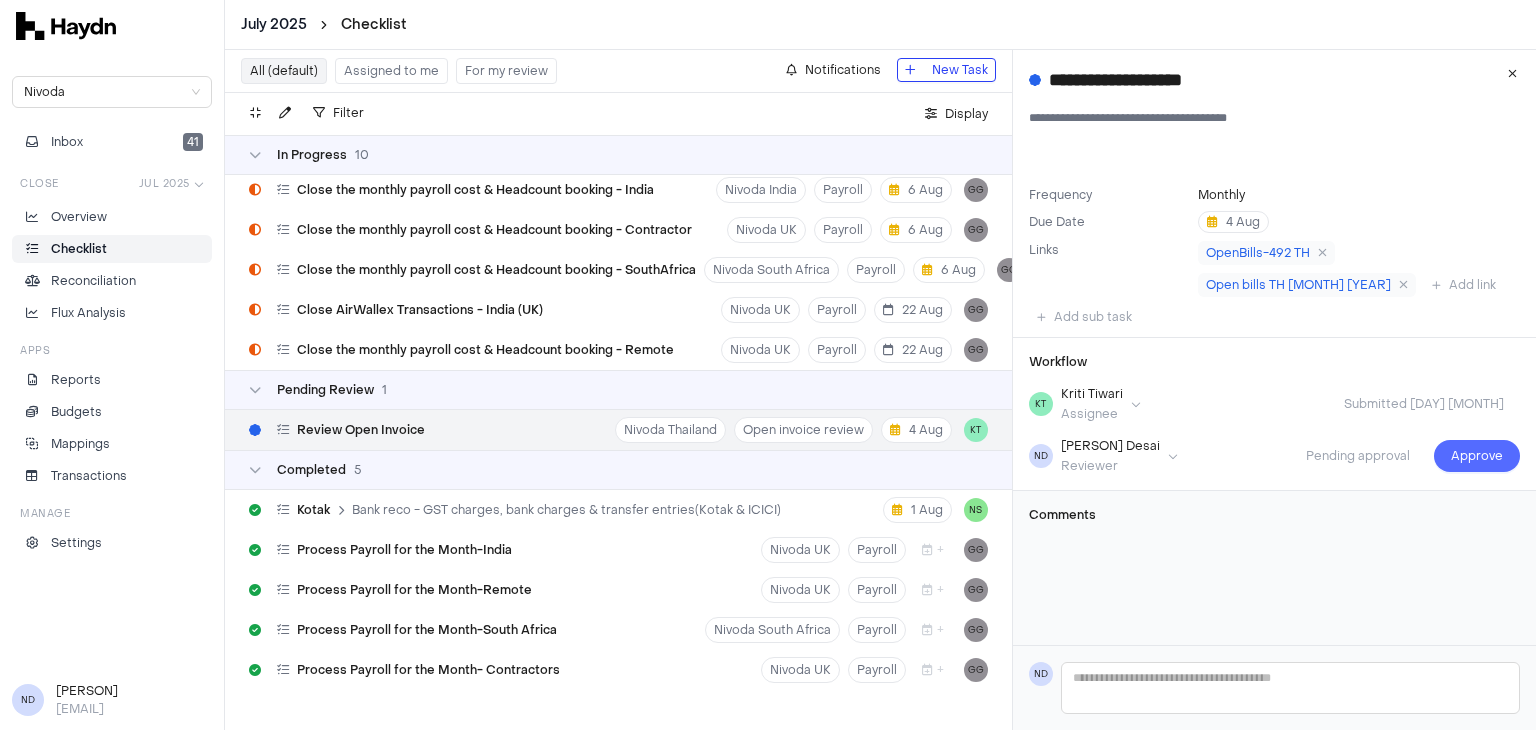 click on "Approve" at bounding box center [1477, 456] 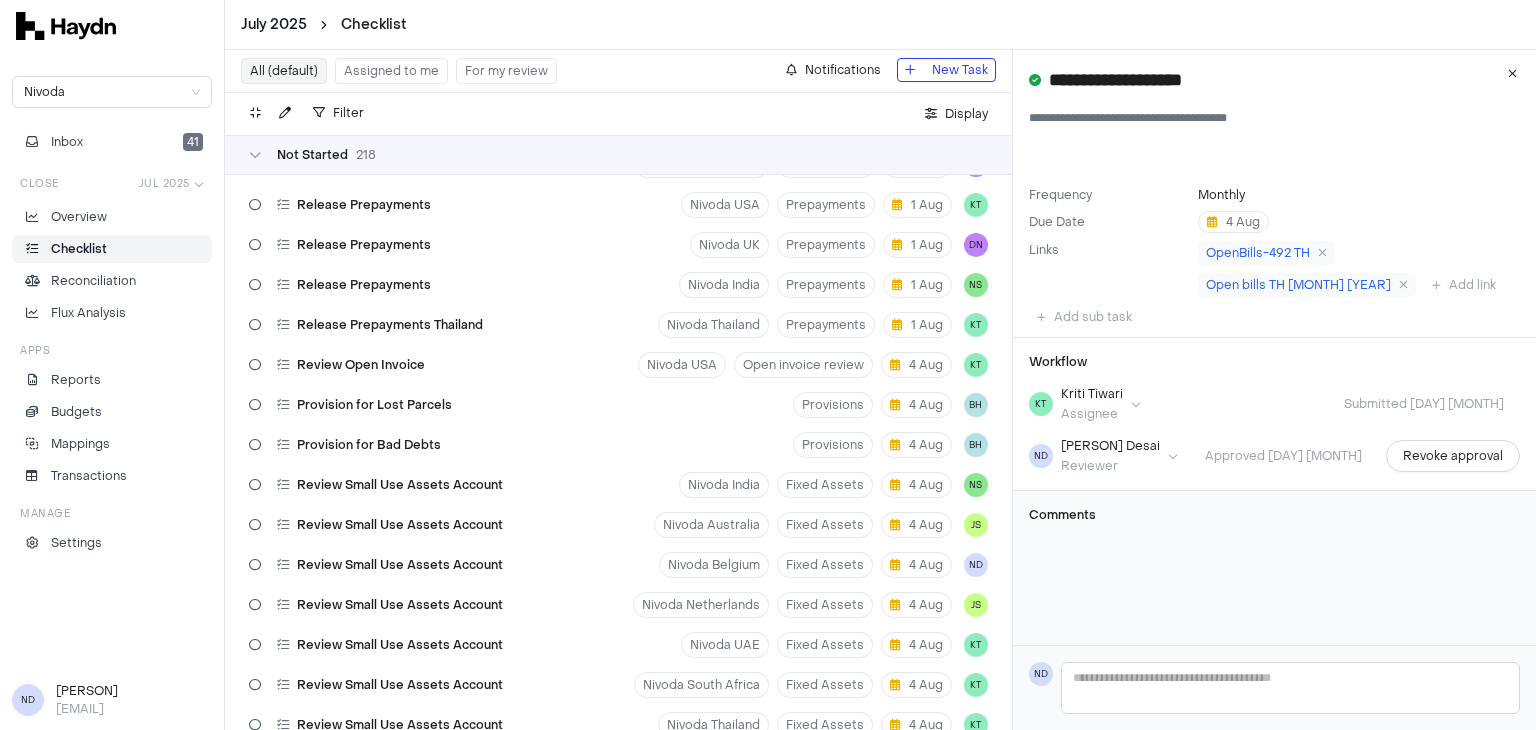 scroll, scrollTop: 0, scrollLeft: 0, axis: both 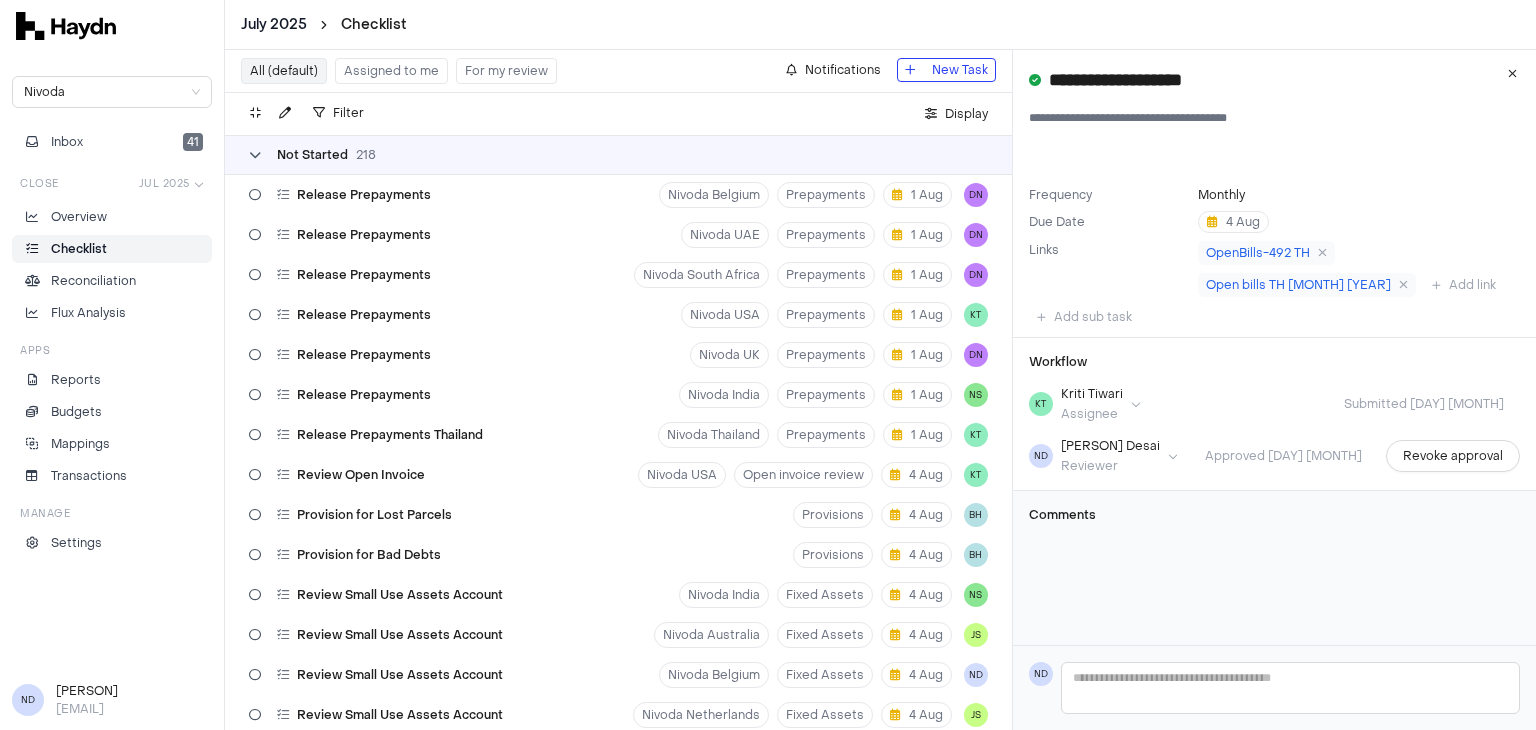 click on "Not Started" at bounding box center [312, 155] 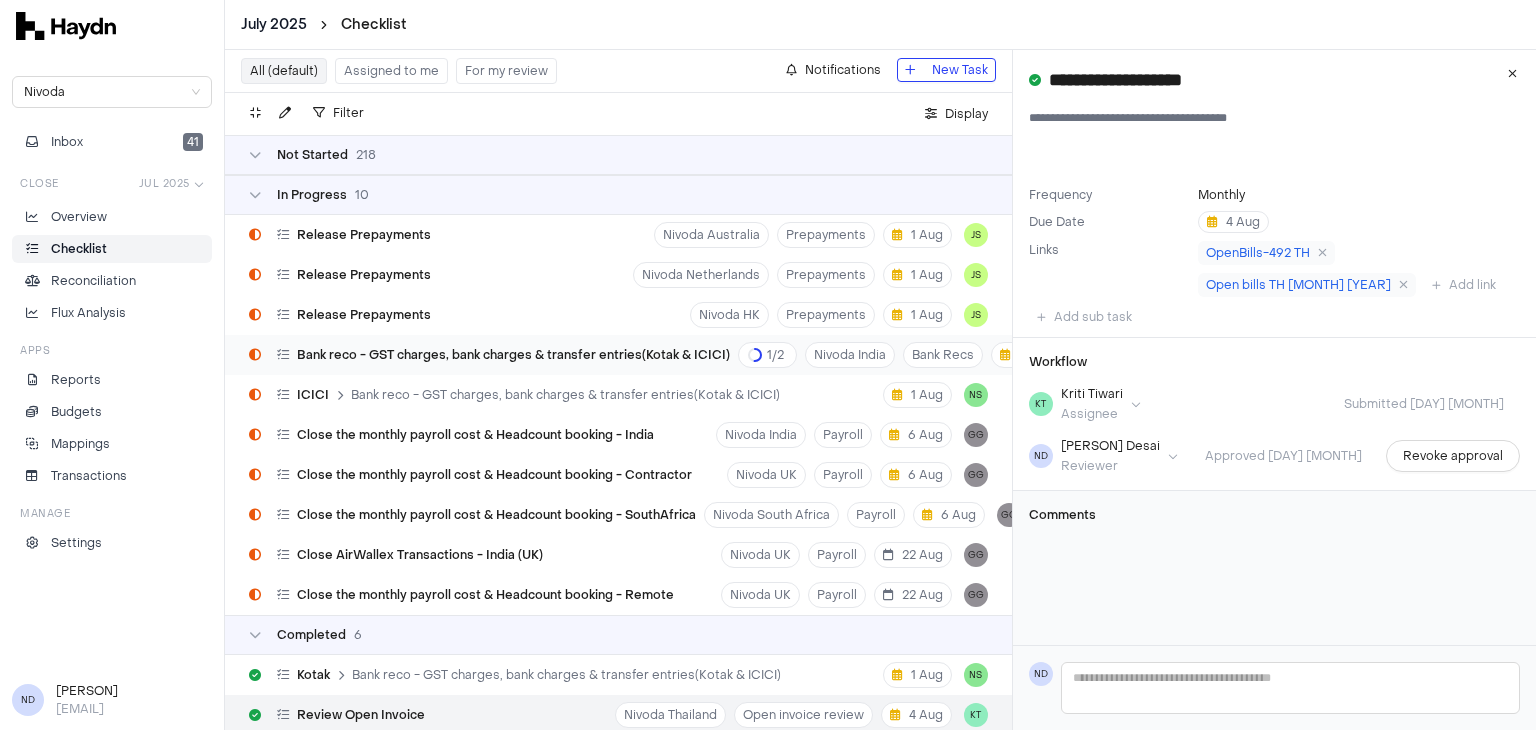 click on "Bank reco - GST charges, bank charges & transfer entries(Kotak & ICICI)" at bounding box center (513, 355) 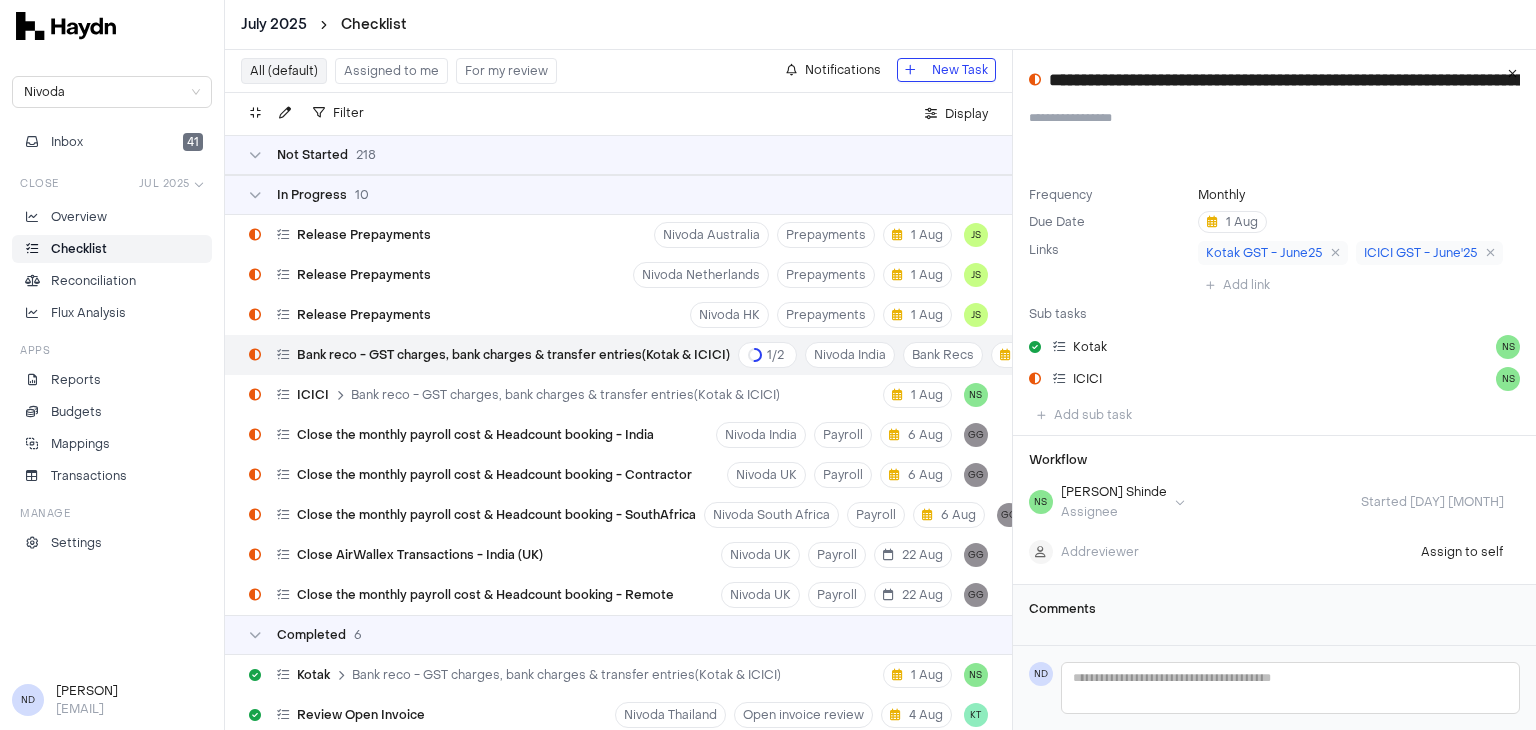 type 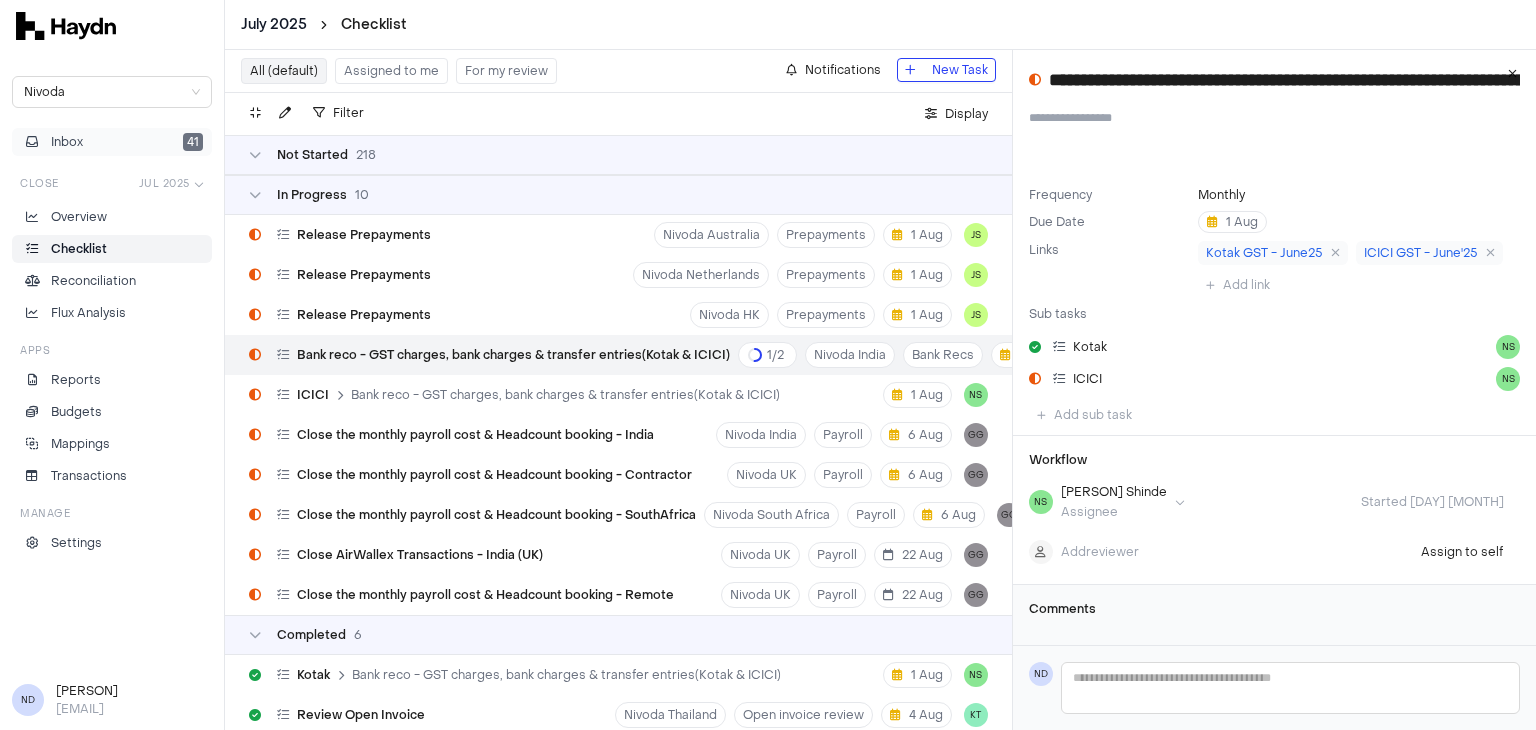 click on "Inbox" at bounding box center (67, 142) 